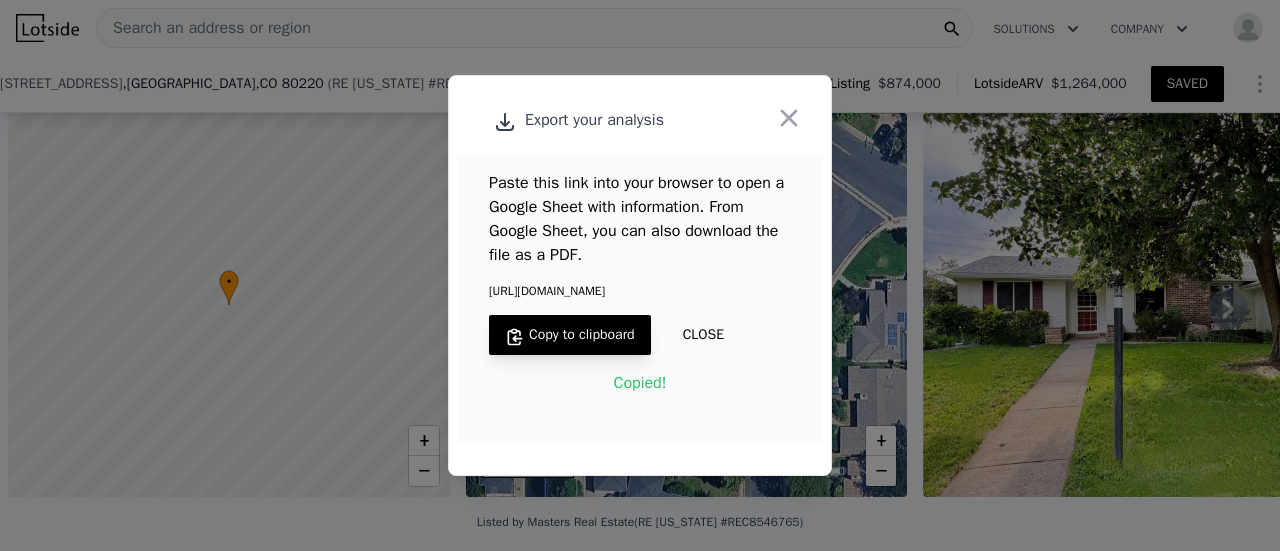 scroll, scrollTop: 0, scrollLeft: 0, axis: both 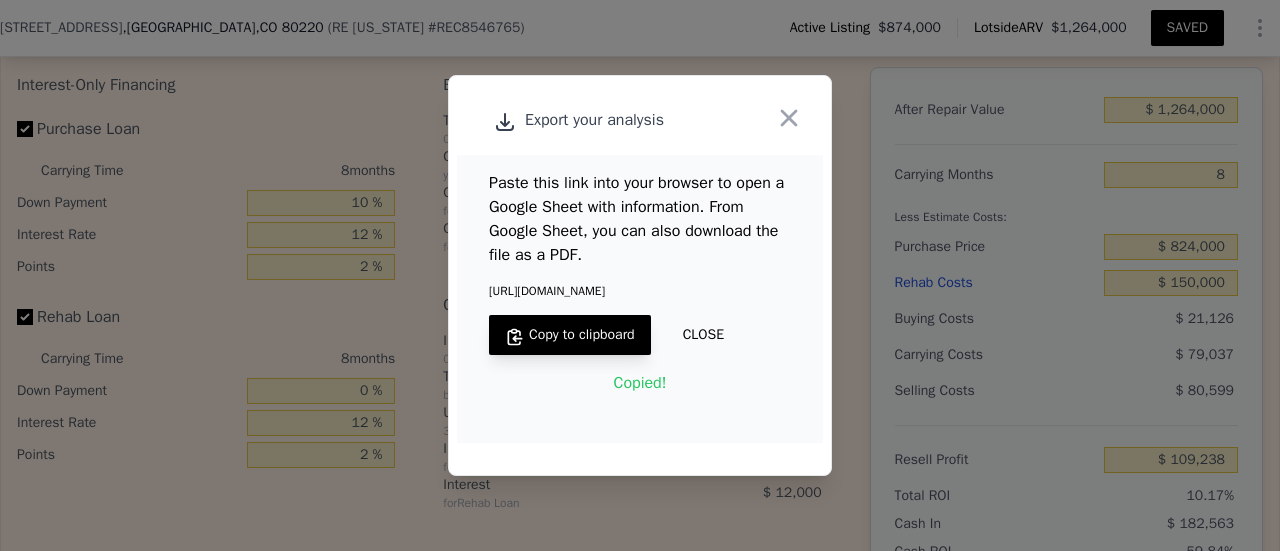 click on "CLOSE" at bounding box center (703, 335) 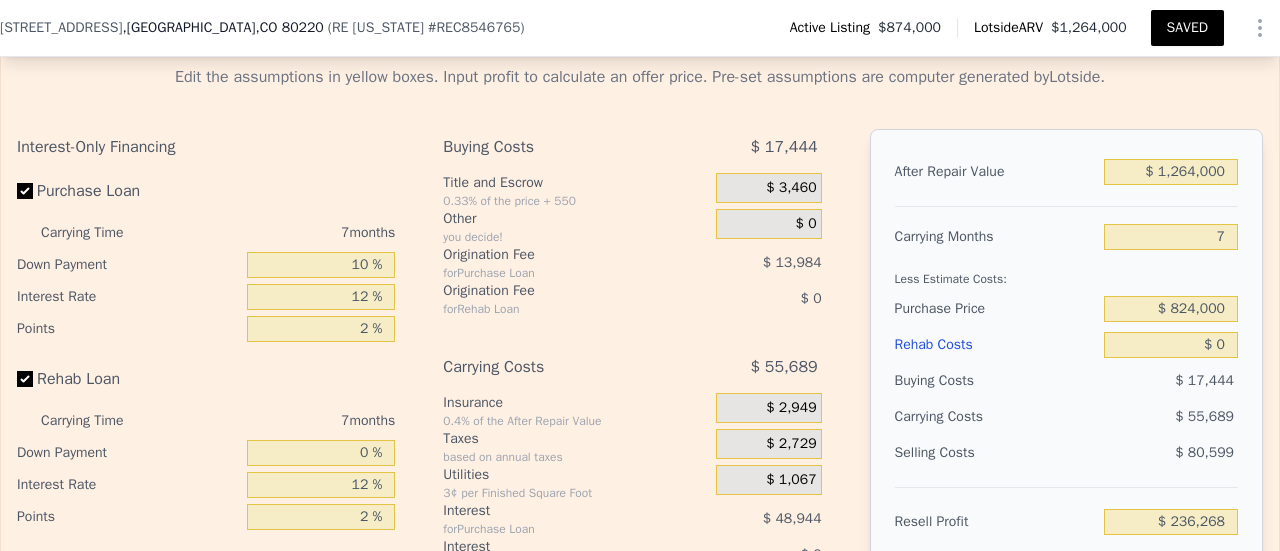 scroll, scrollTop: 3386, scrollLeft: 0, axis: vertical 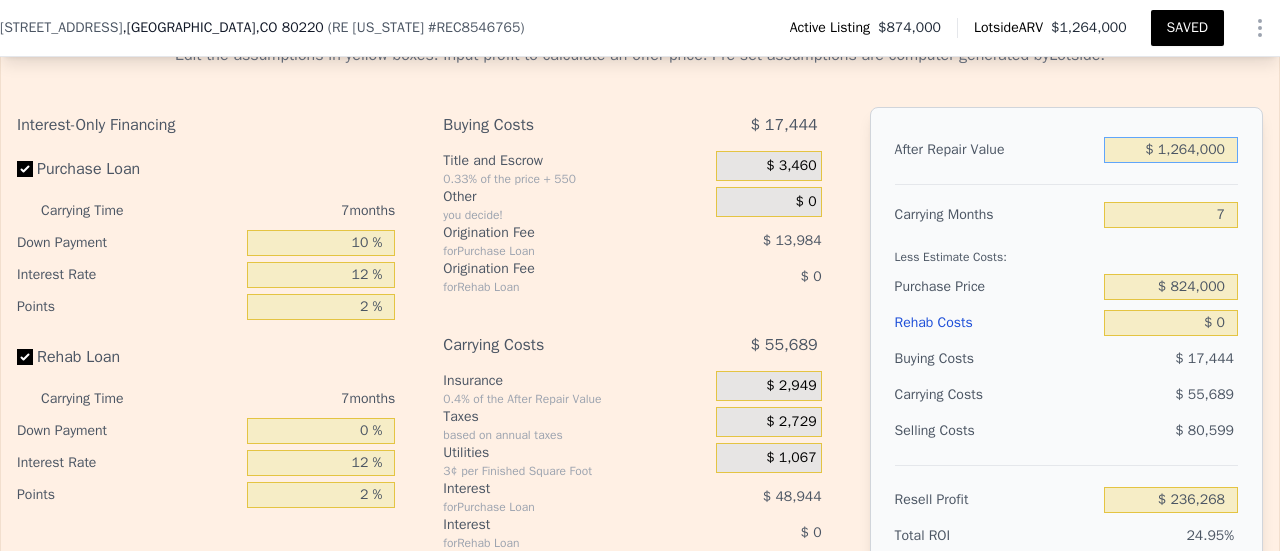 drag, startPoint x: 1162, startPoint y: 160, endPoint x: 1184, endPoint y: 166, distance: 22.803509 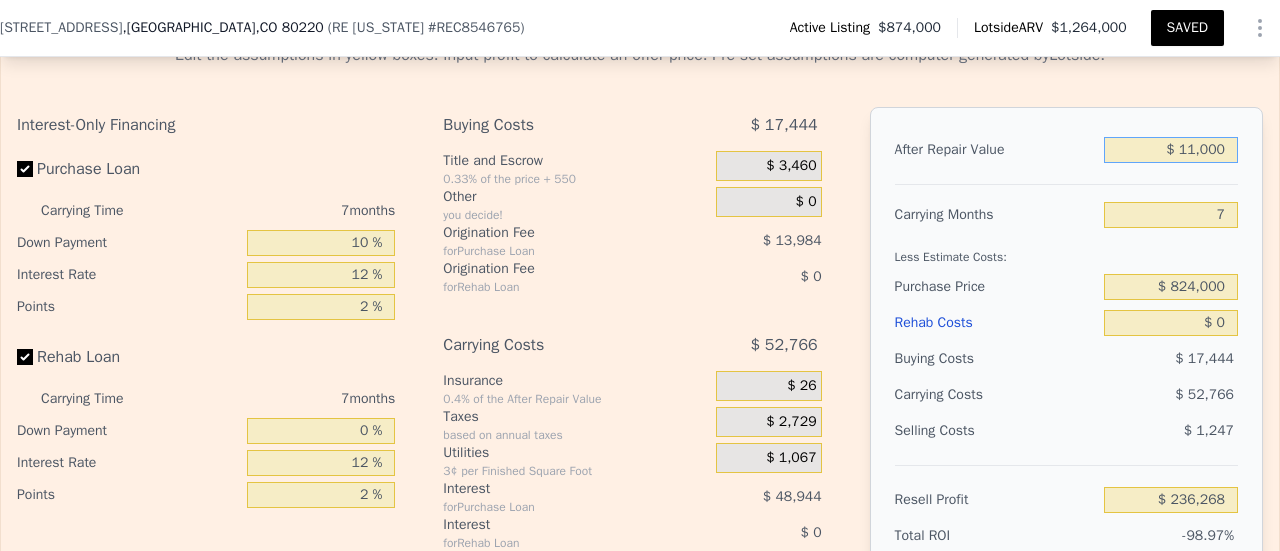 type on "-$ 934,457" 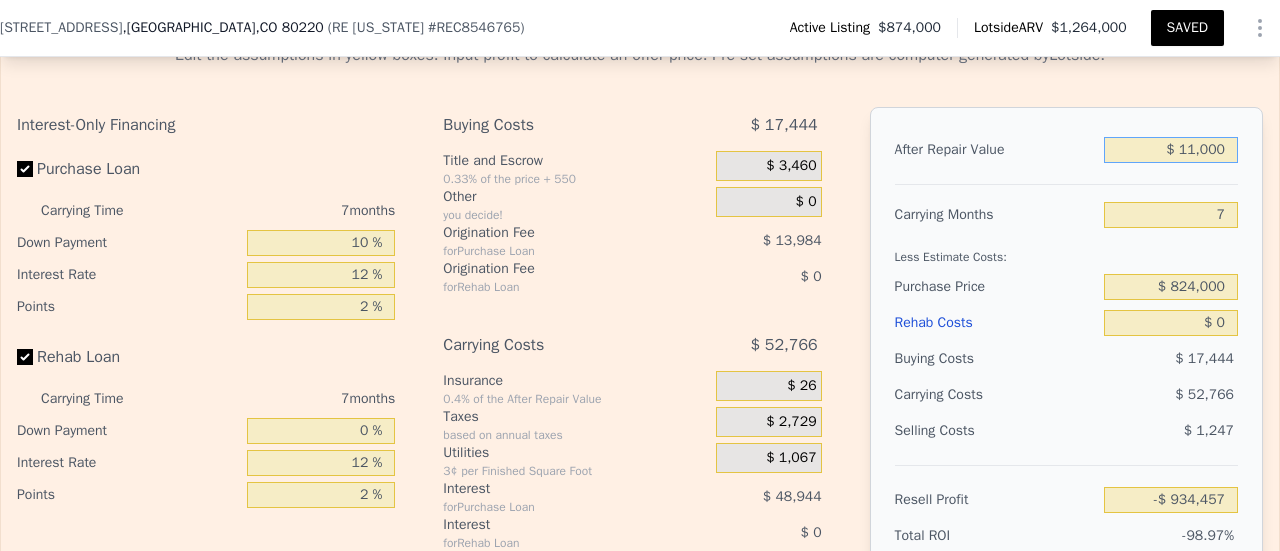 type on "$ 110,000" 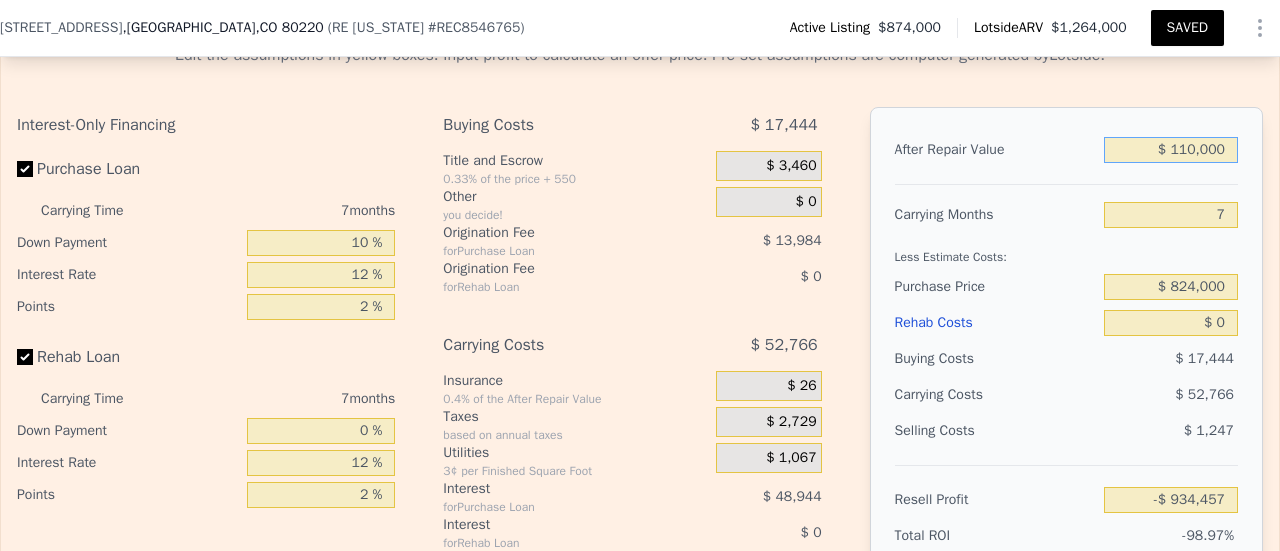 type on "-$ 841,957" 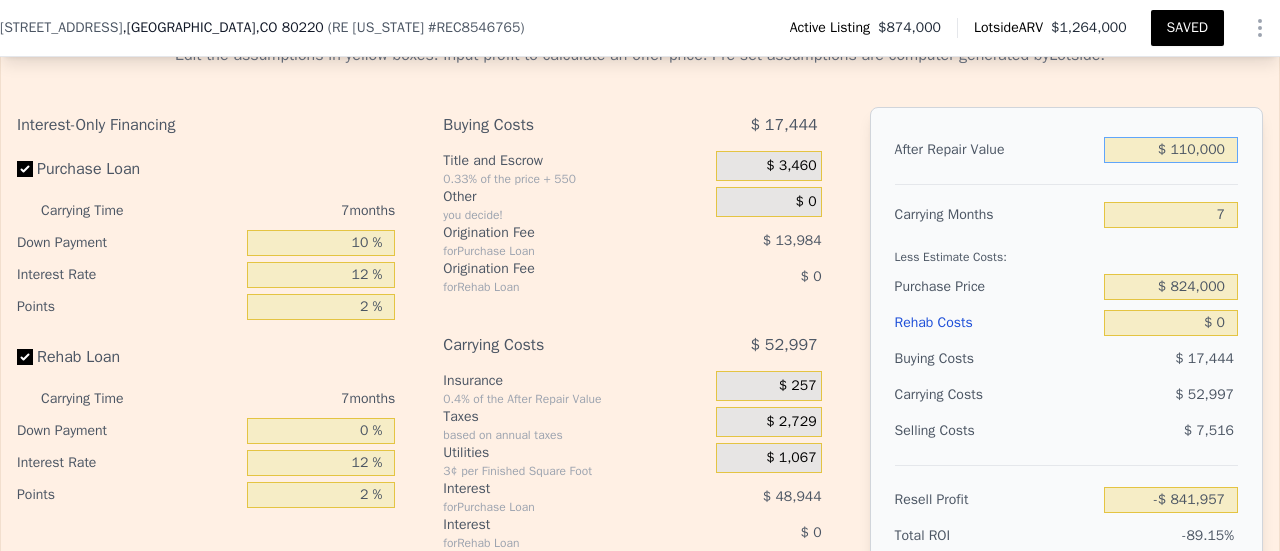 type on "$ 1,100,000" 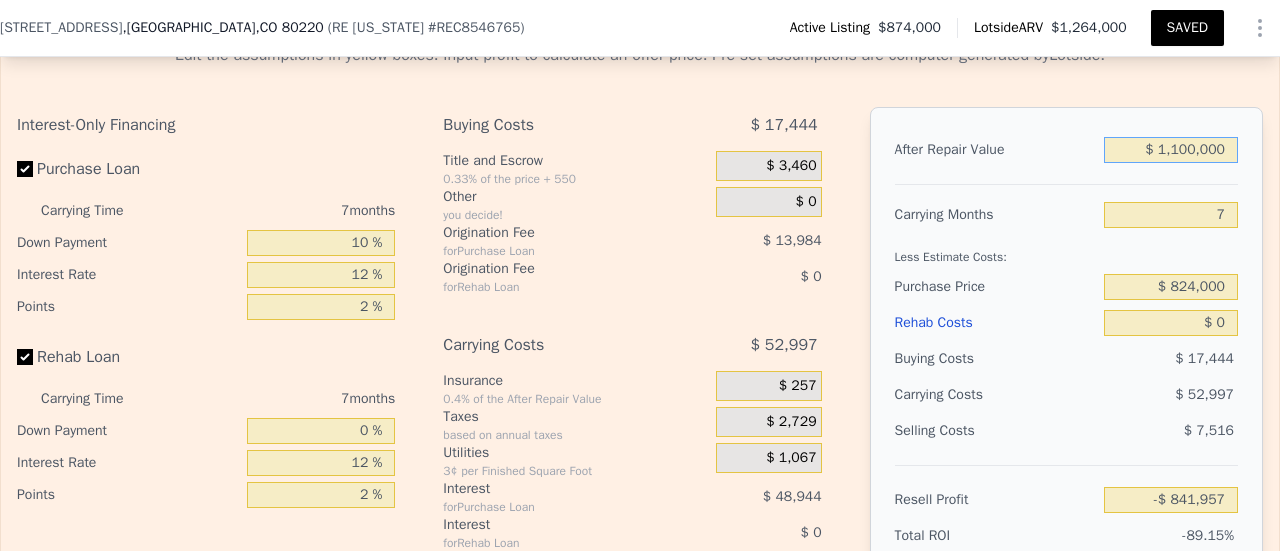 type on "$ 83,036" 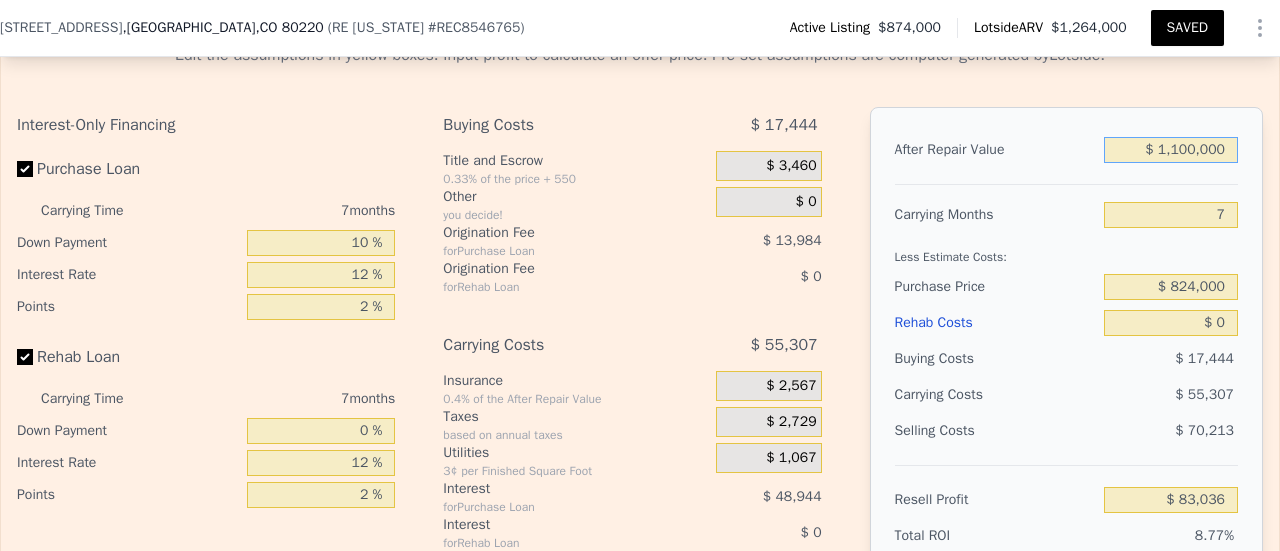 type on "$ 1,100,000" 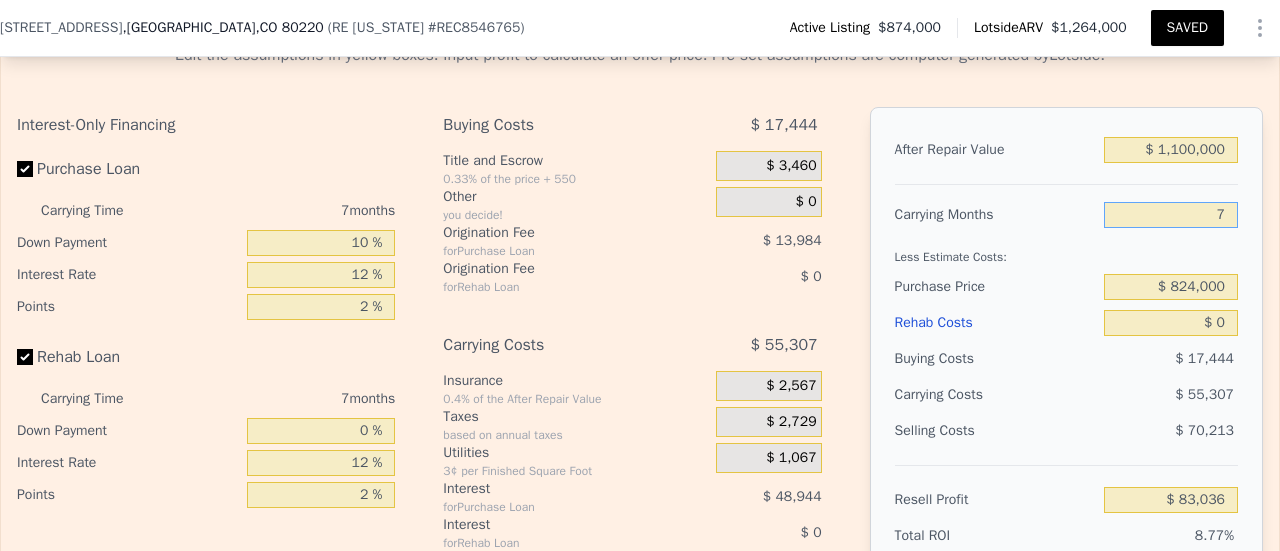 drag, startPoint x: 1202, startPoint y: 231, endPoint x: 1219, endPoint y: 233, distance: 17.117243 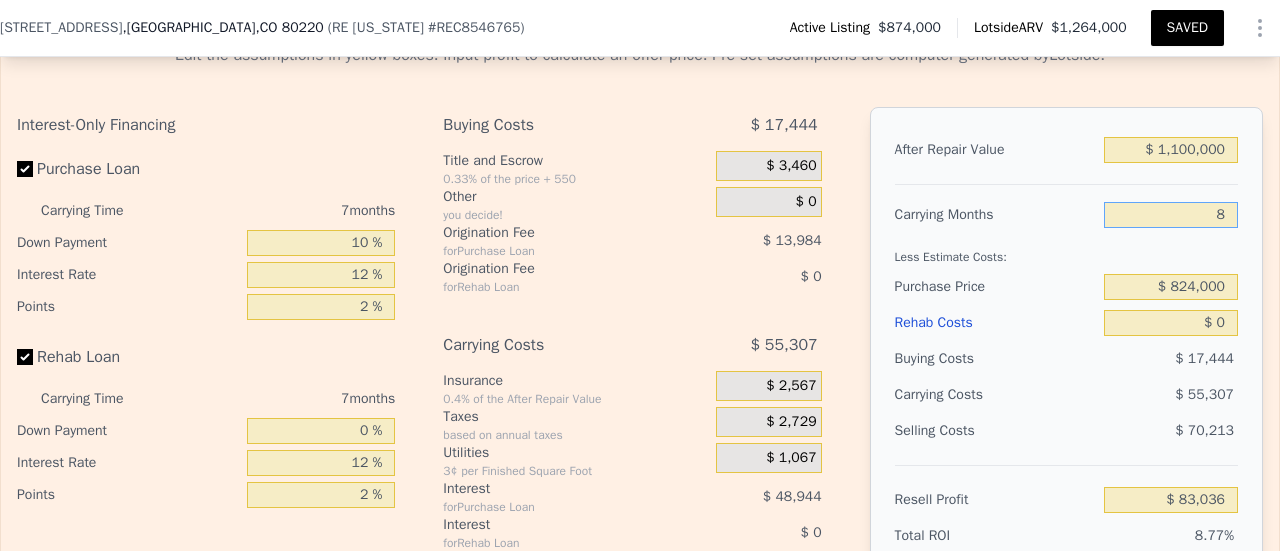 type on "$ 75,136" 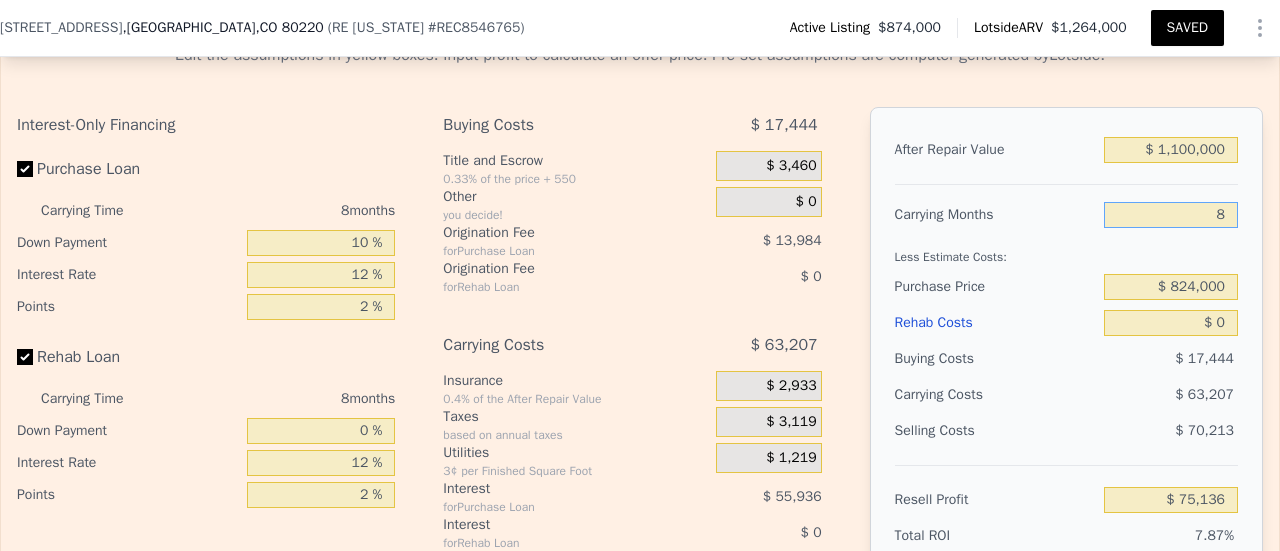 type on "8" 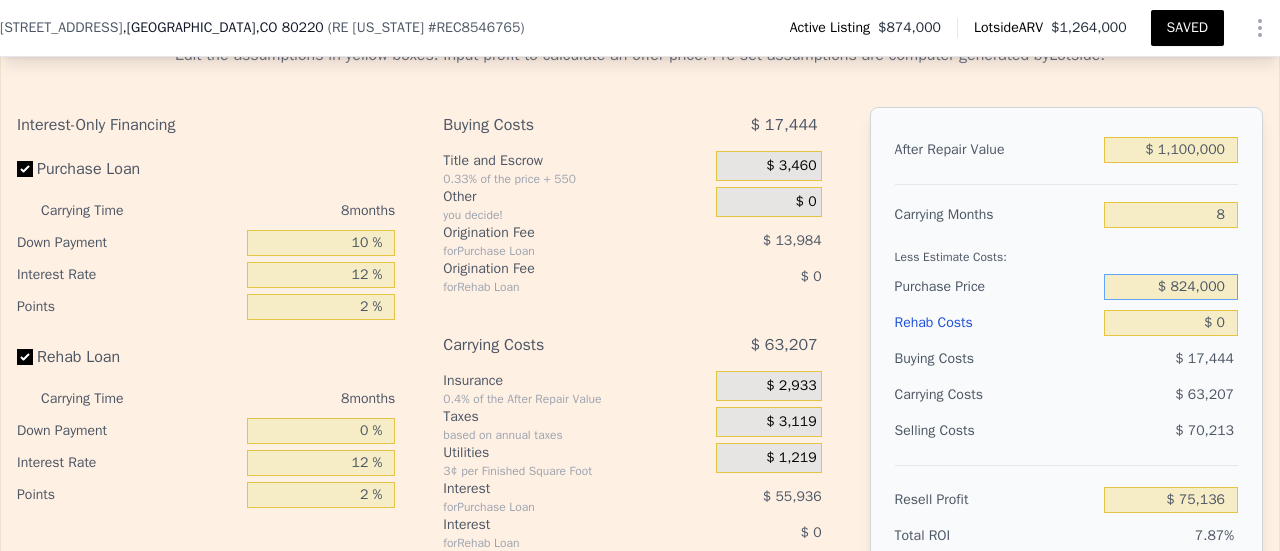 click on "$ 824,000" at bounding box center [1171, 287] 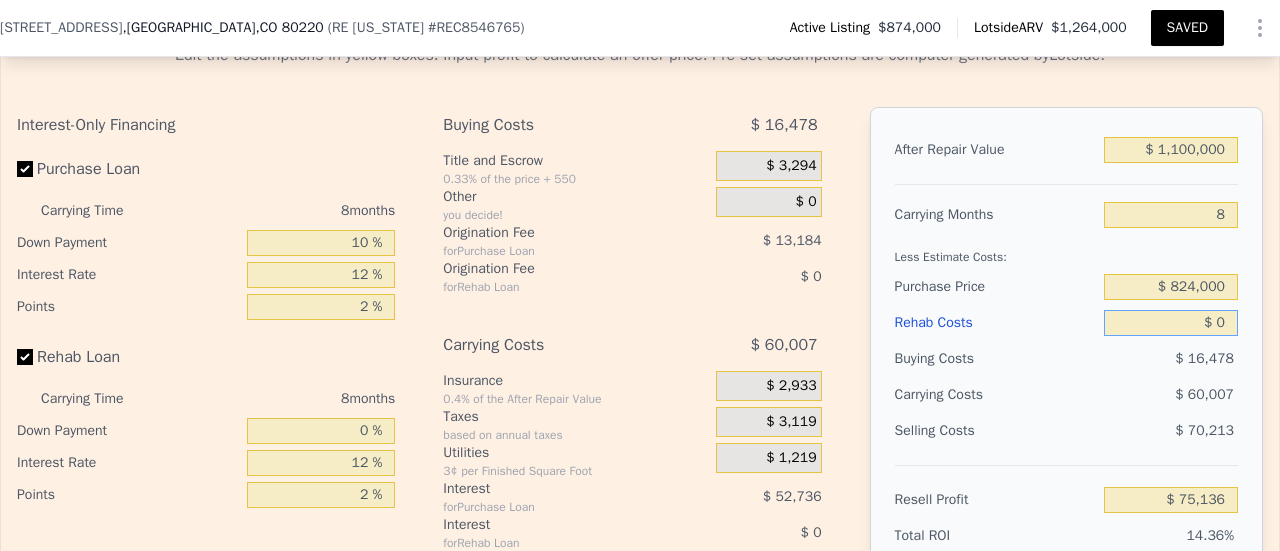 type on "$ 129,302" 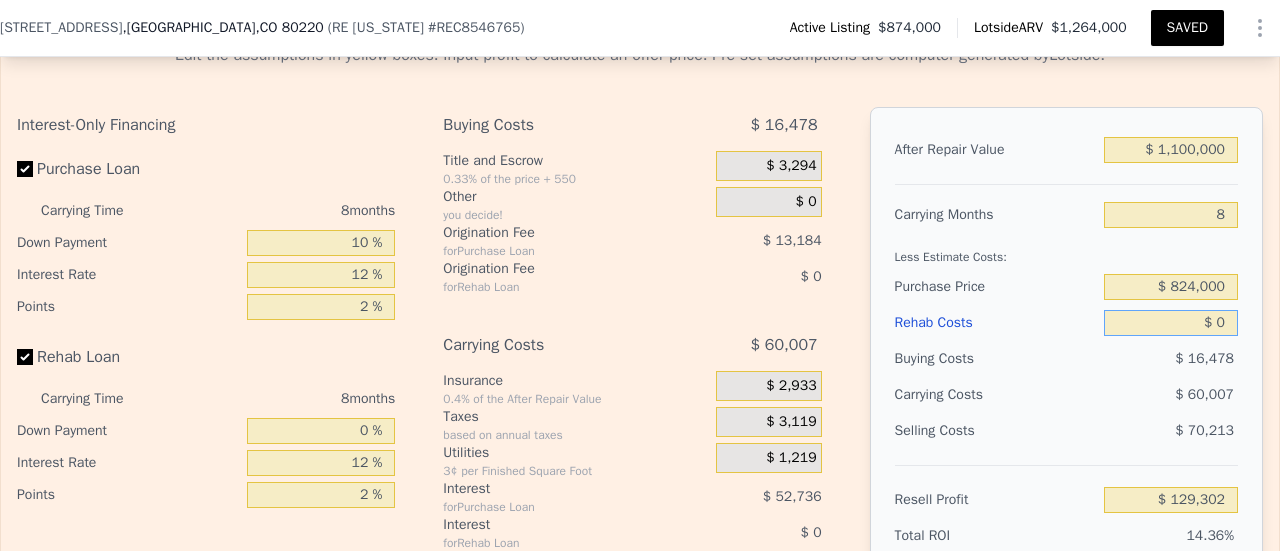 drag, startPoint x: 1202, startPoint y: 330, endPoint x: 1213, endPoint y: 339, distance: 14.21267 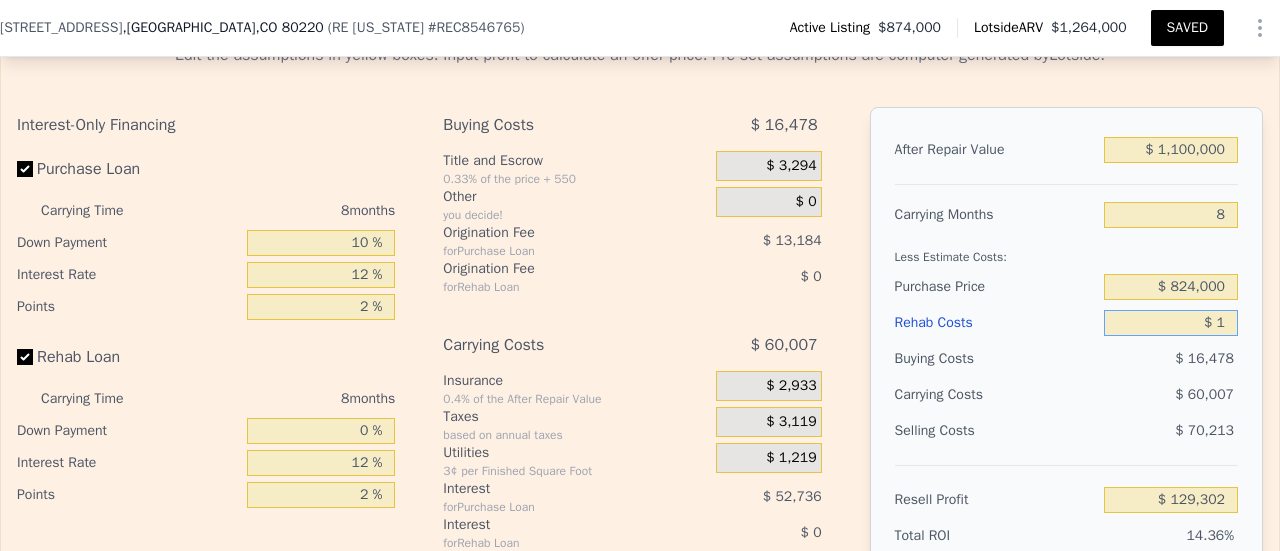 type on "$ 129,301" 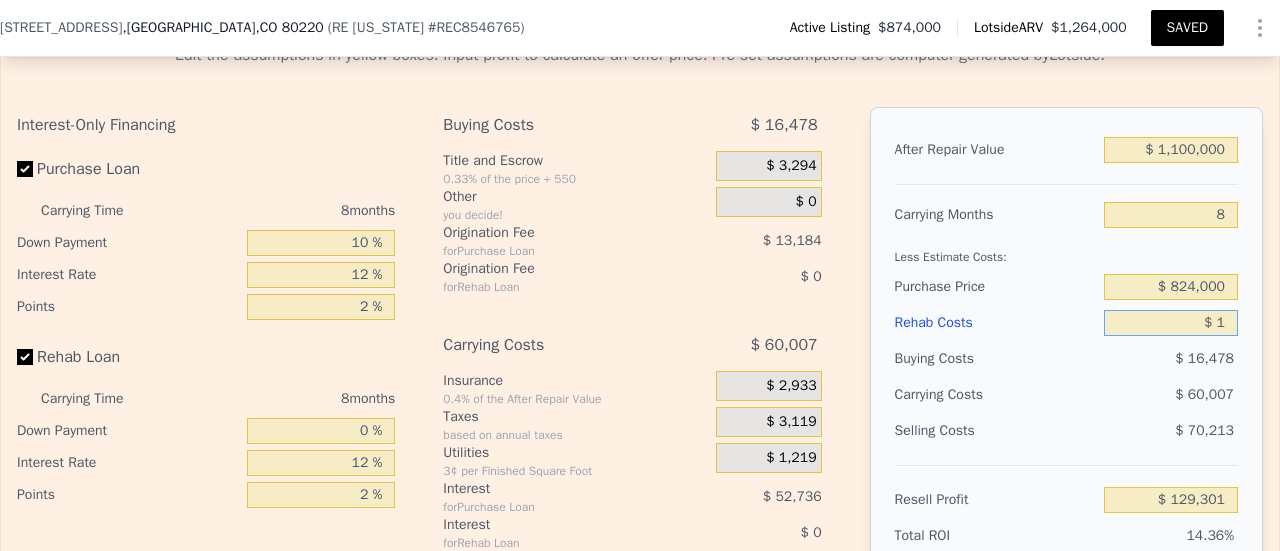 type on "$ 15" 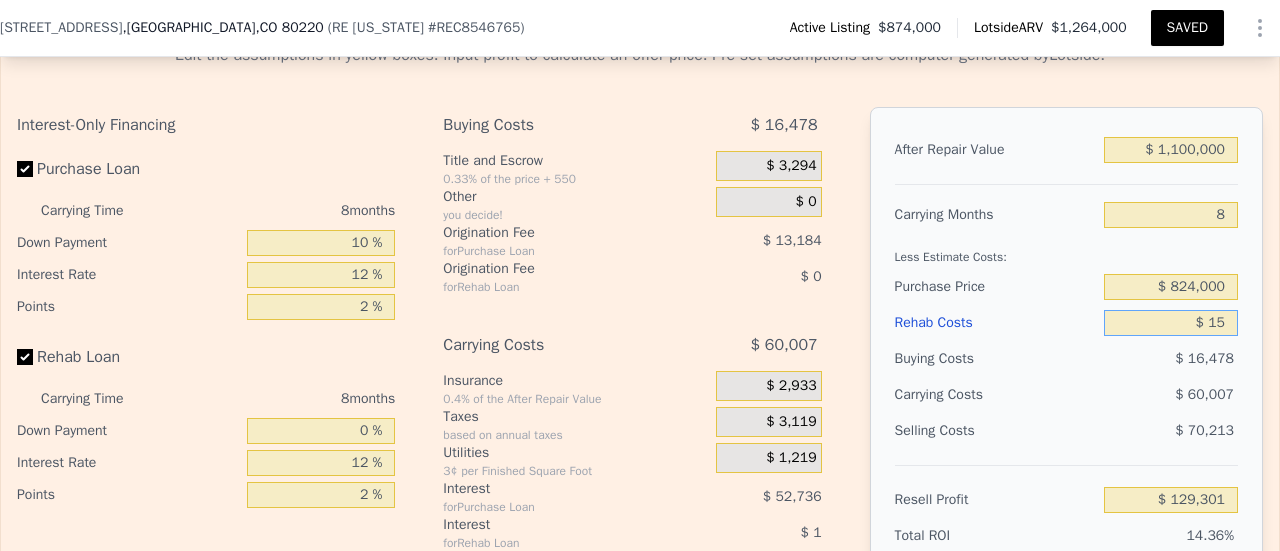 type on "$ 129,287" 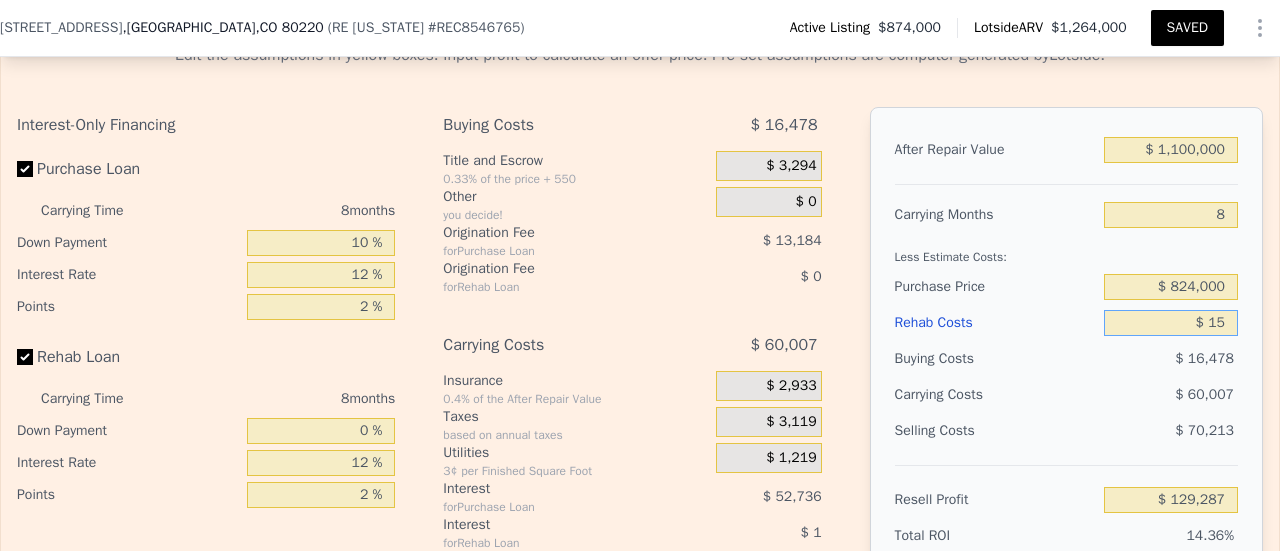 type on "$ 150" 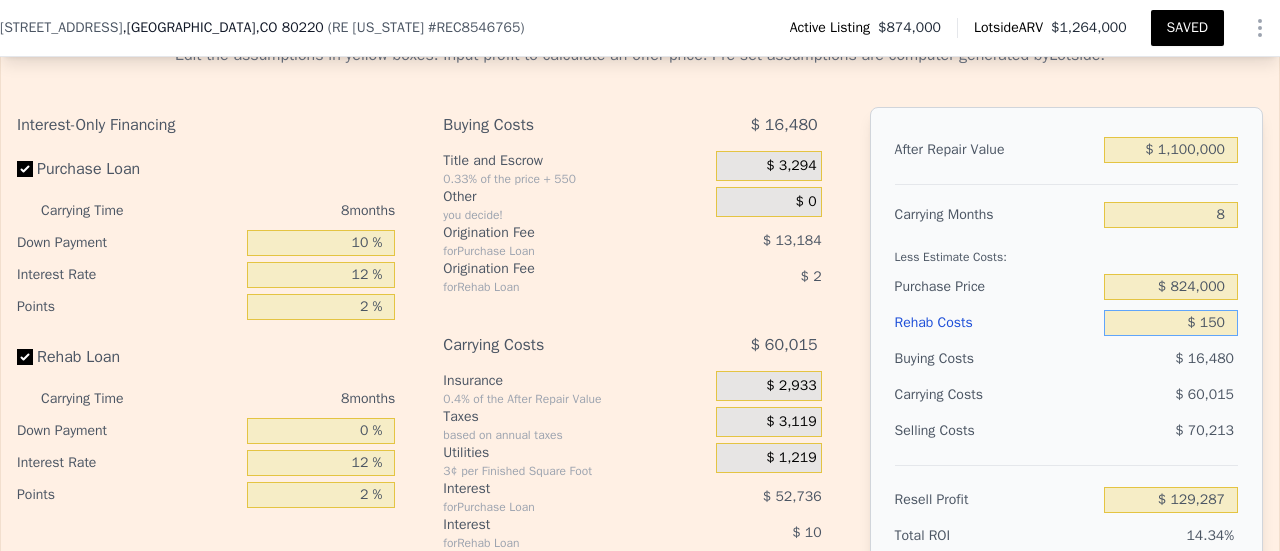 type on "$ 129,142" 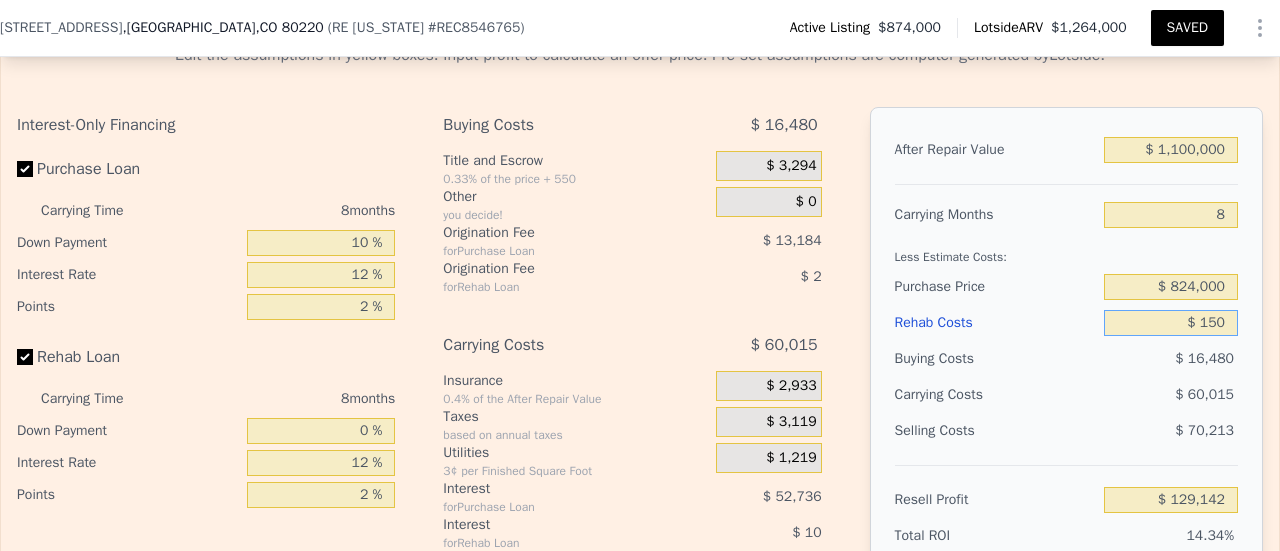 type on "$ 1,500" 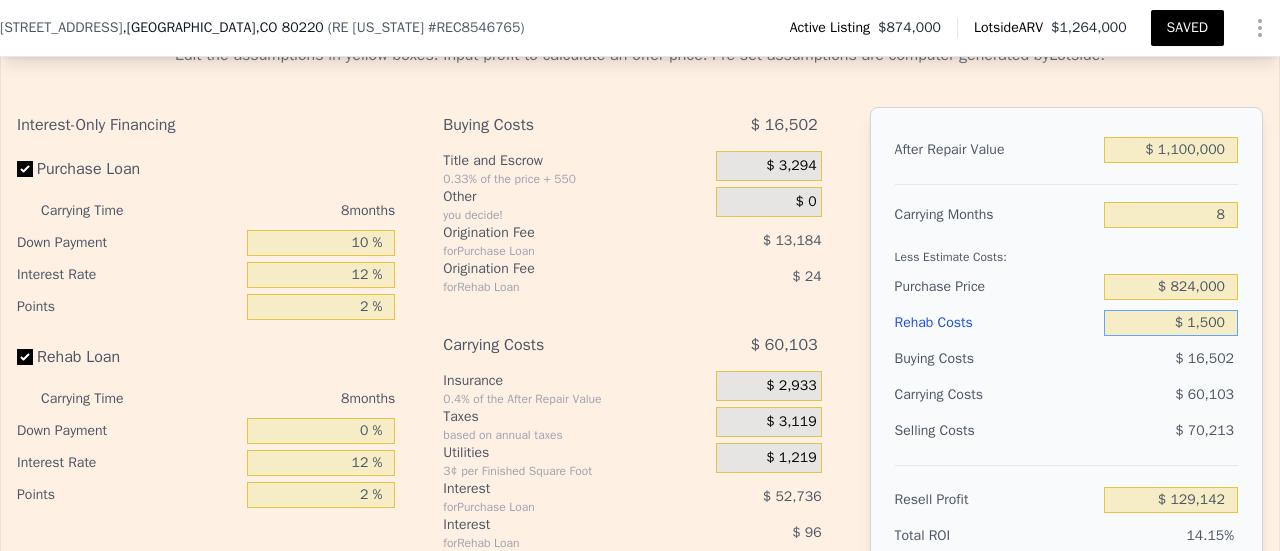 type on "$ 127,682" 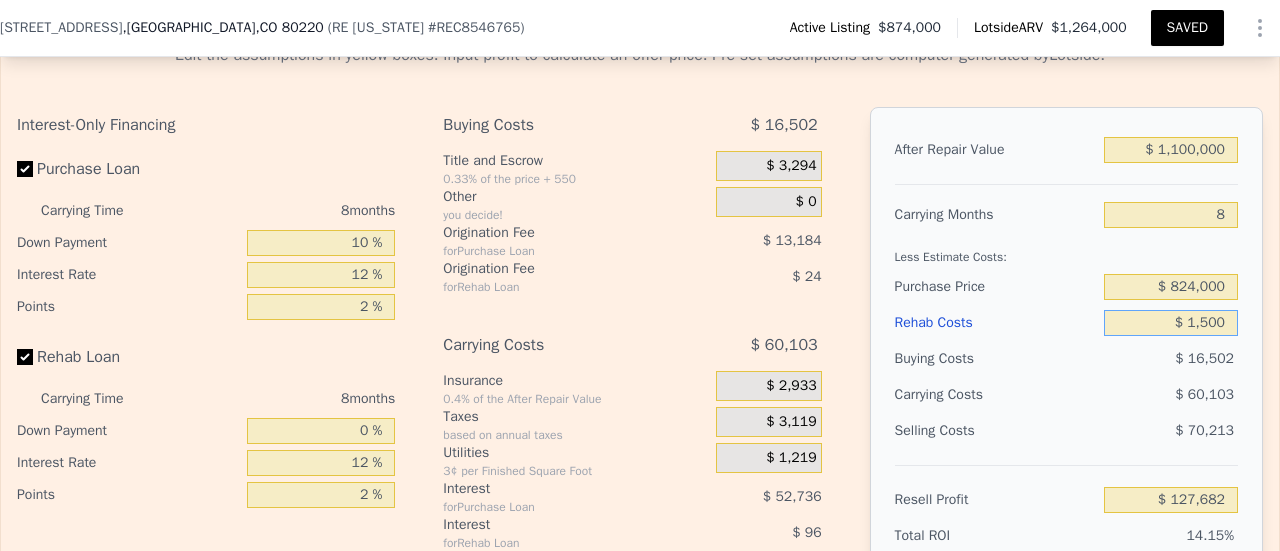 type on "$ 15,000" 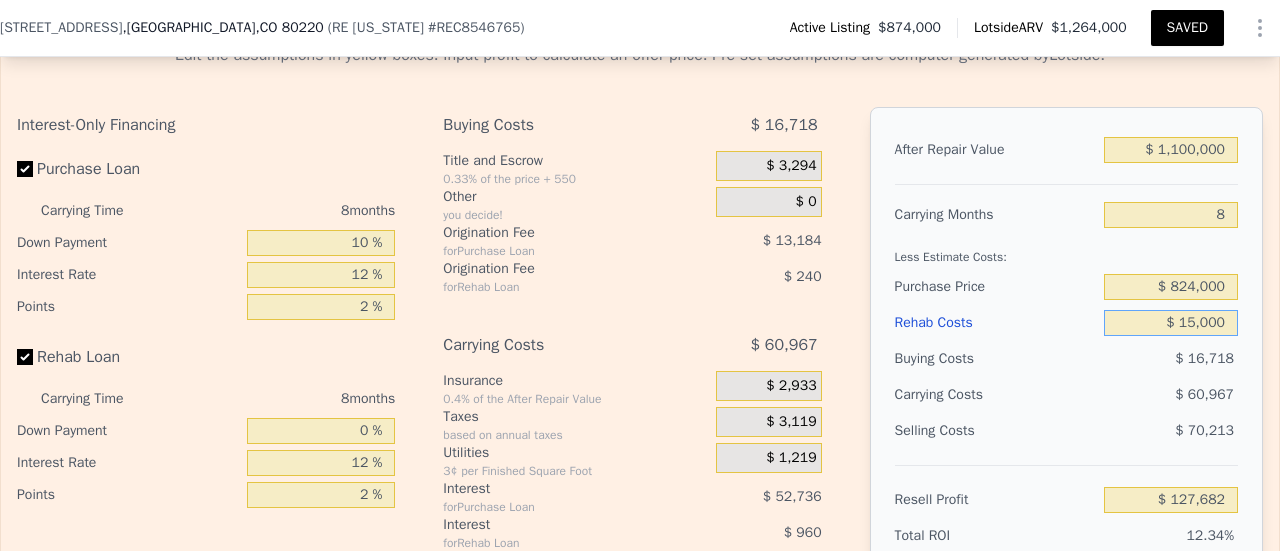 type on "$ 113,102" 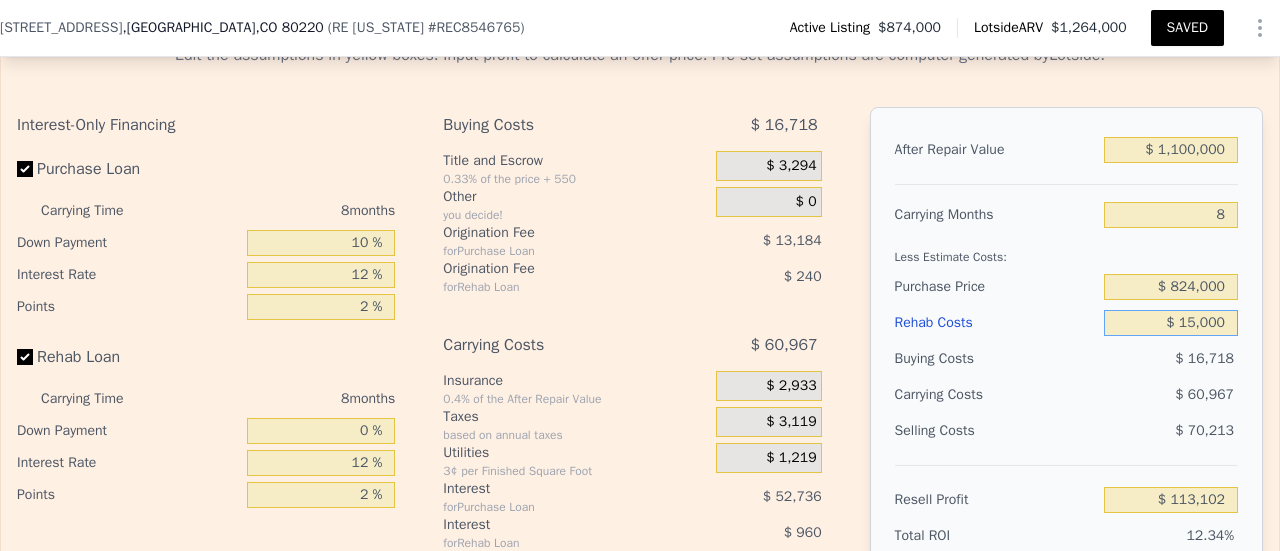 type on "$ 150,000" 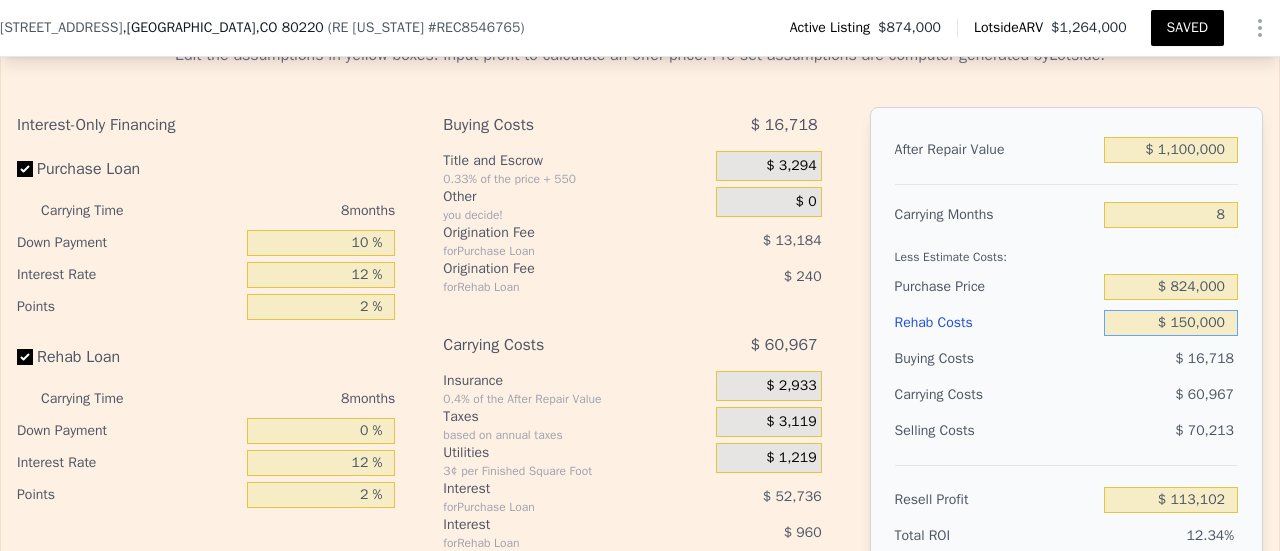 type on "-$ 32,698" 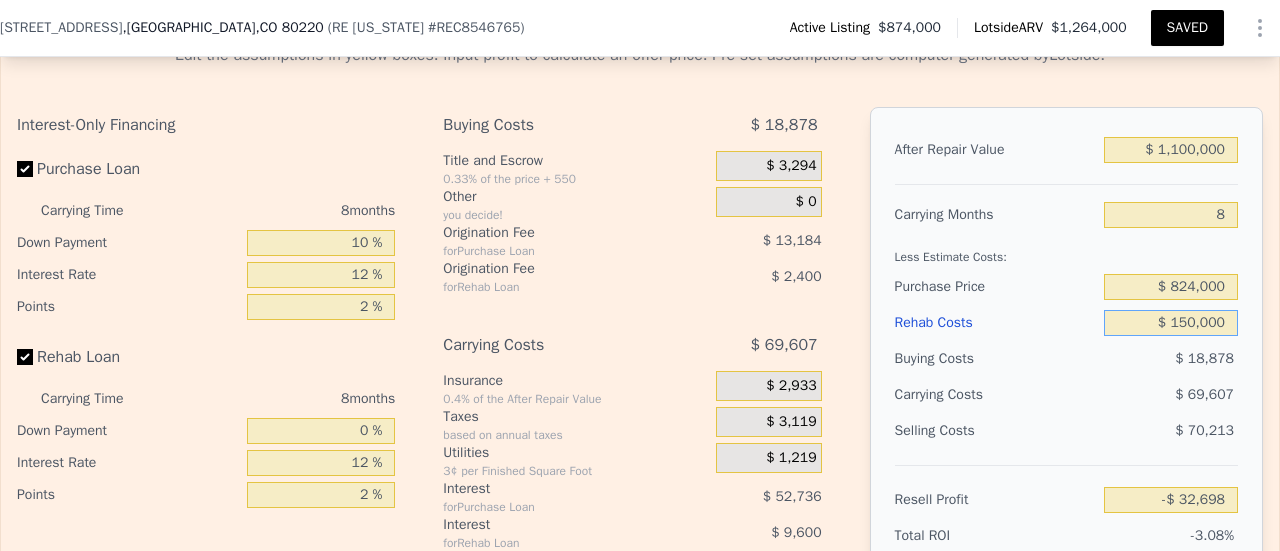 type on "$ 150,000" 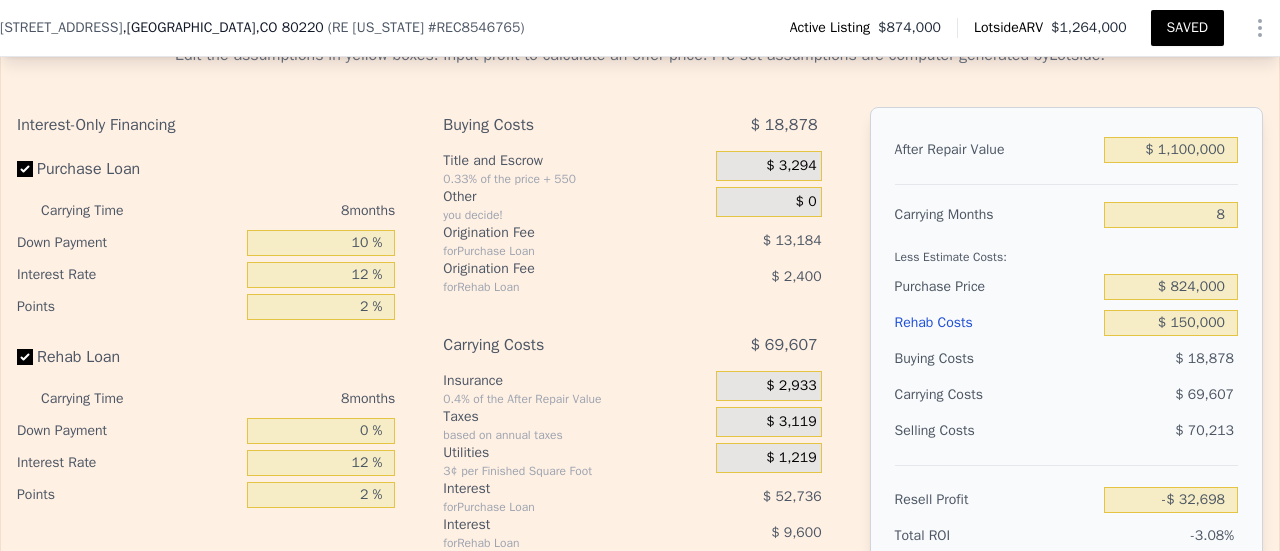 click on "$ 69,607" at bounding box center (1133, 395) 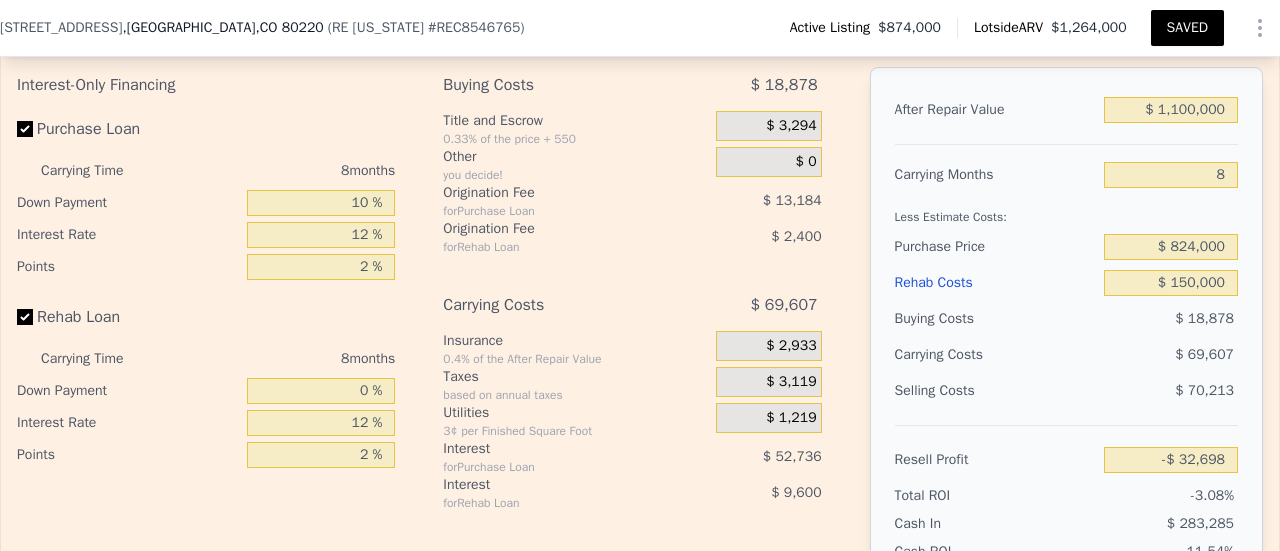 scroll, scrollTop: 3436, scrollLeft: 0, axis: vertical 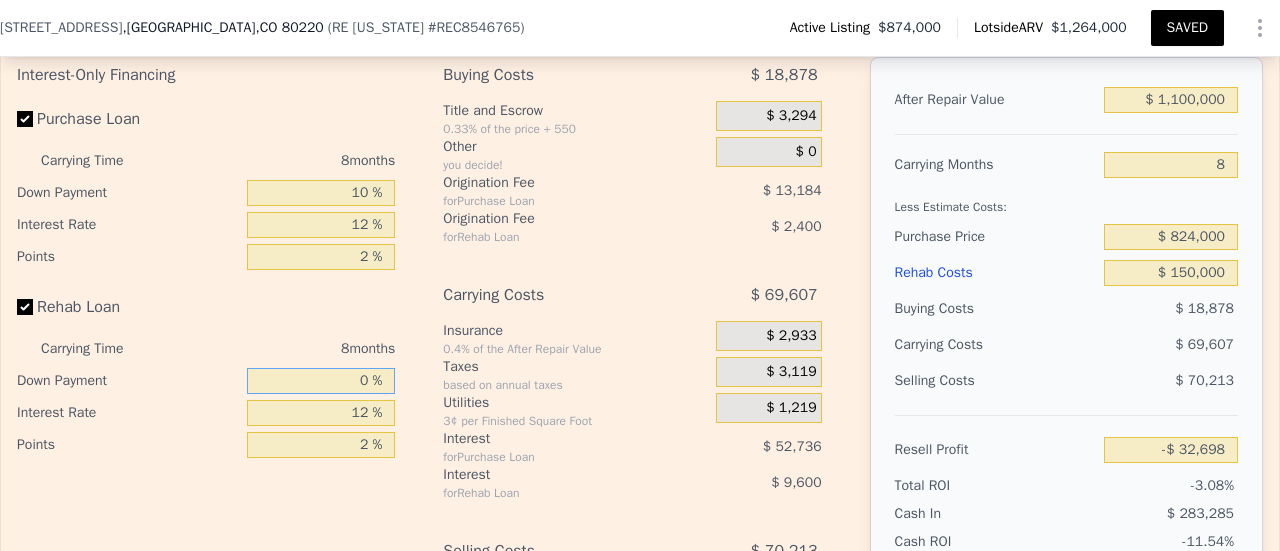 click on "0 %" at bounding box center (321, 381) 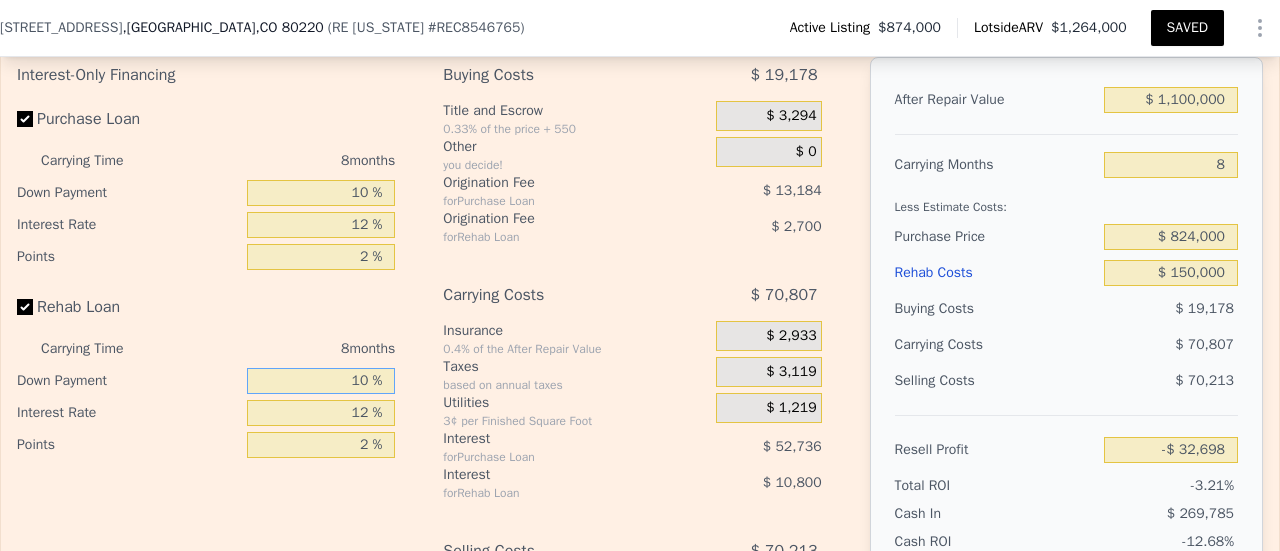 type on "-$ 34,198" 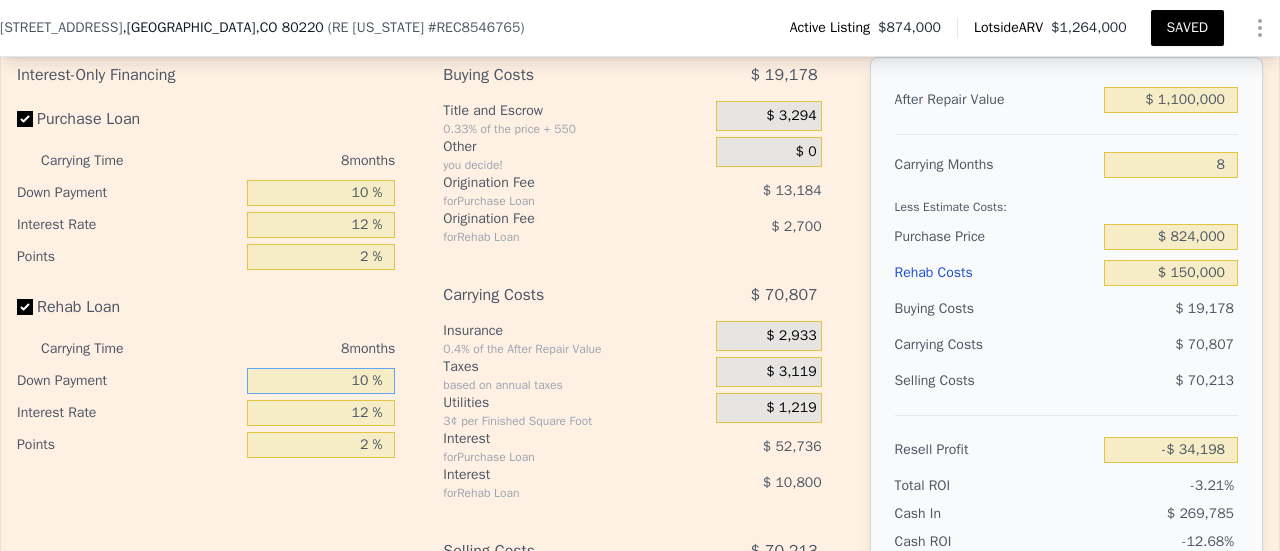 type on "100 %" 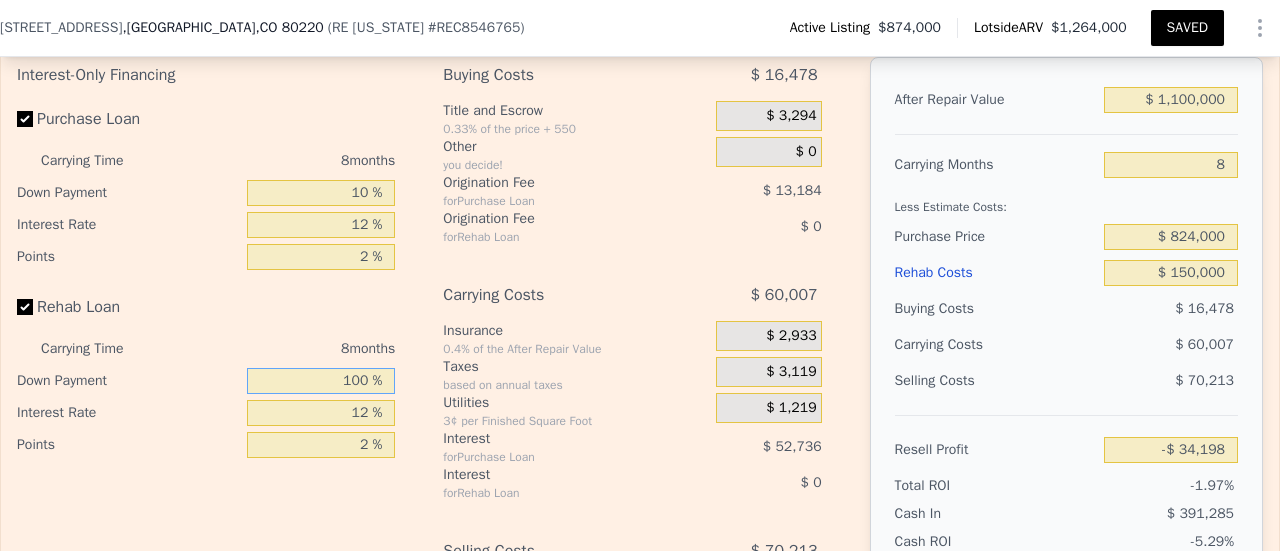 type on "-$ 20,698" 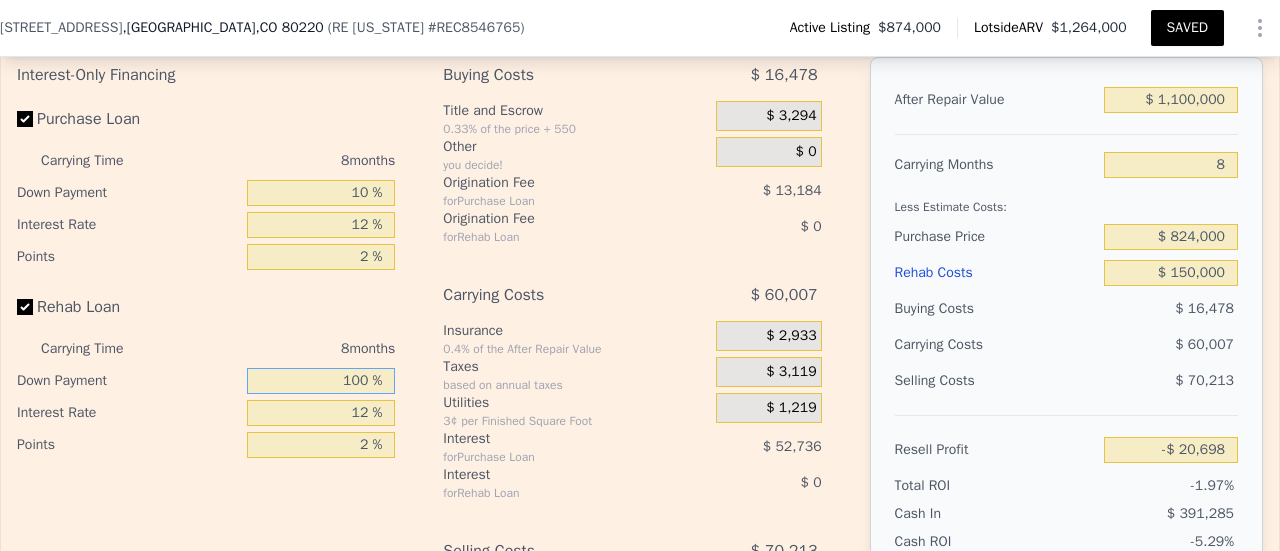 type on "100 %" 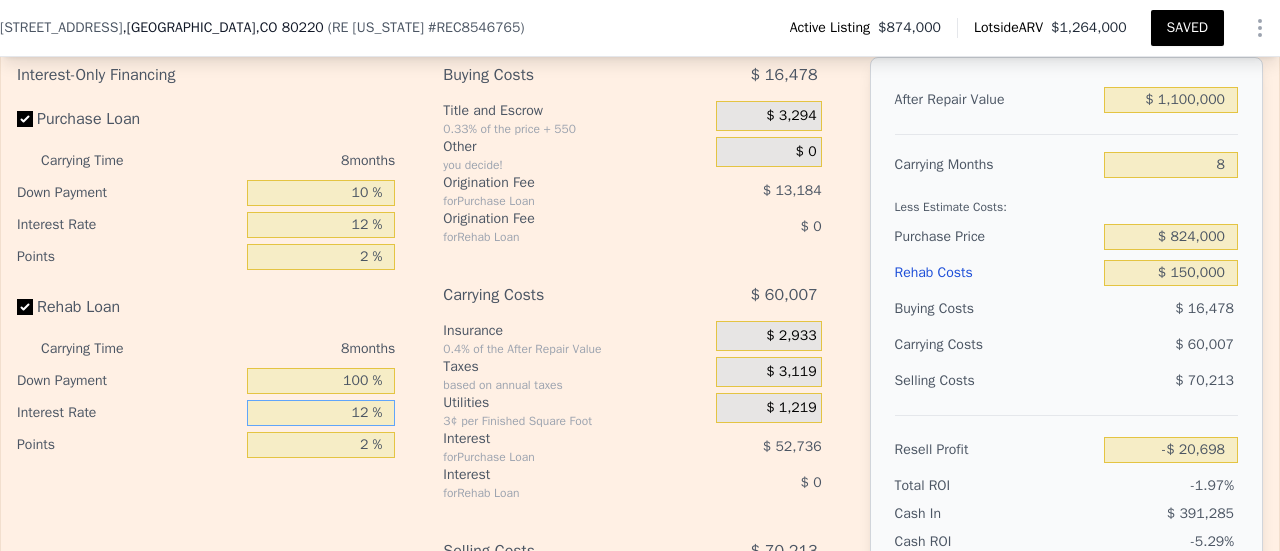 click on "12 %" at bounding box center (321, 413) 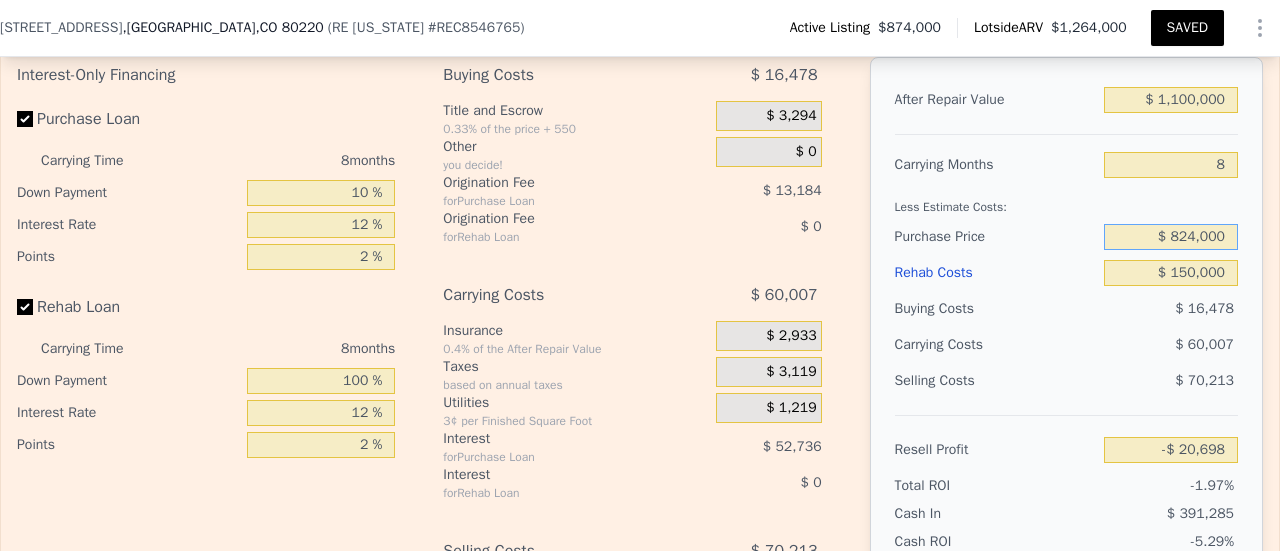click on "$ 824,000" at bounding box center [1171, 237] 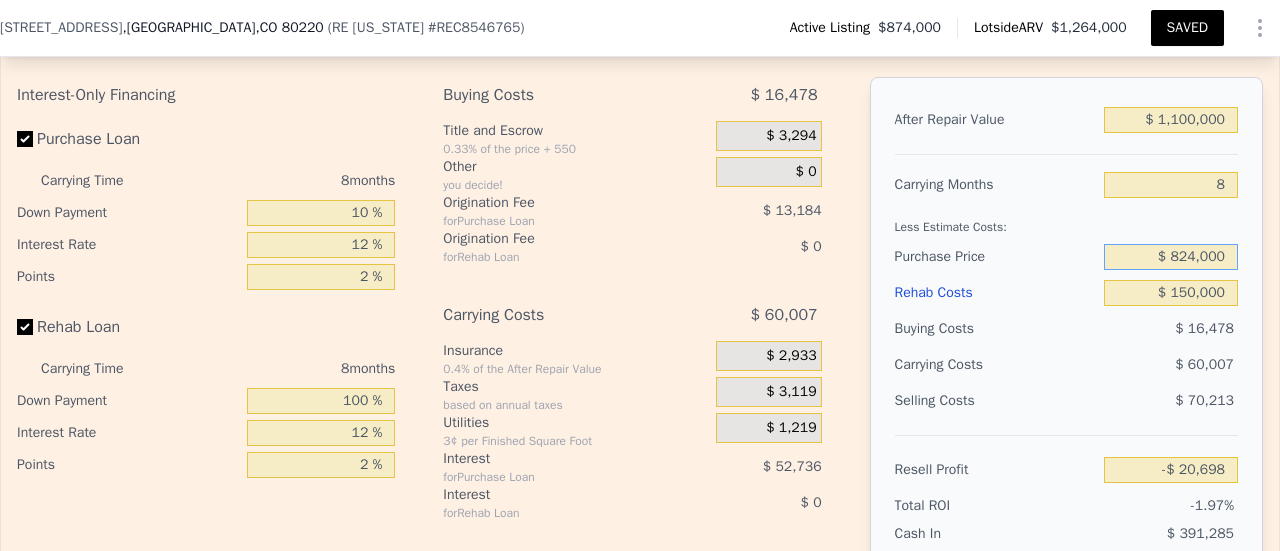 scroll, scrollTop: 3410, scrollLeft: 0, axis: vertical 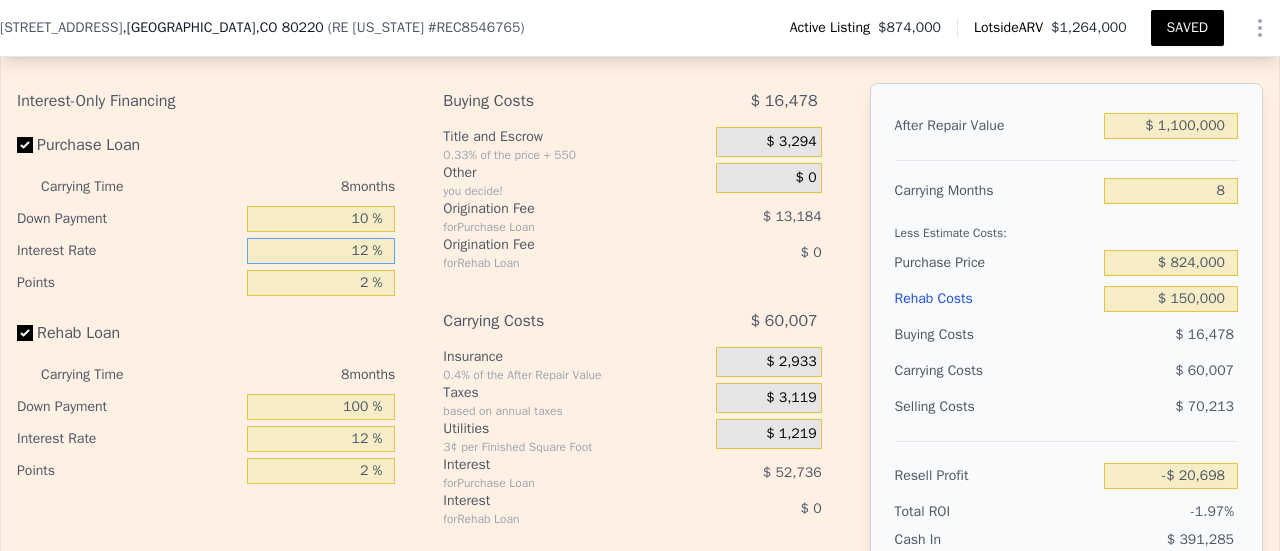 drag, startPoint x: 362, startPoint y: 265, endPoint x: 343, endPoint y: 269, distance: 19.416489 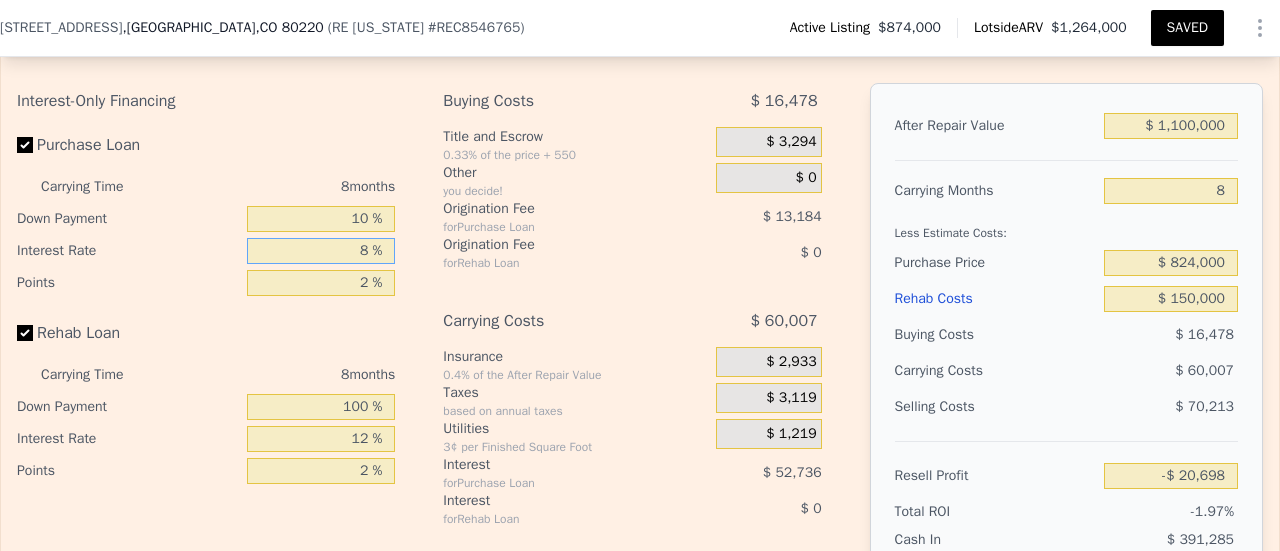 type on "-$ 3,122" 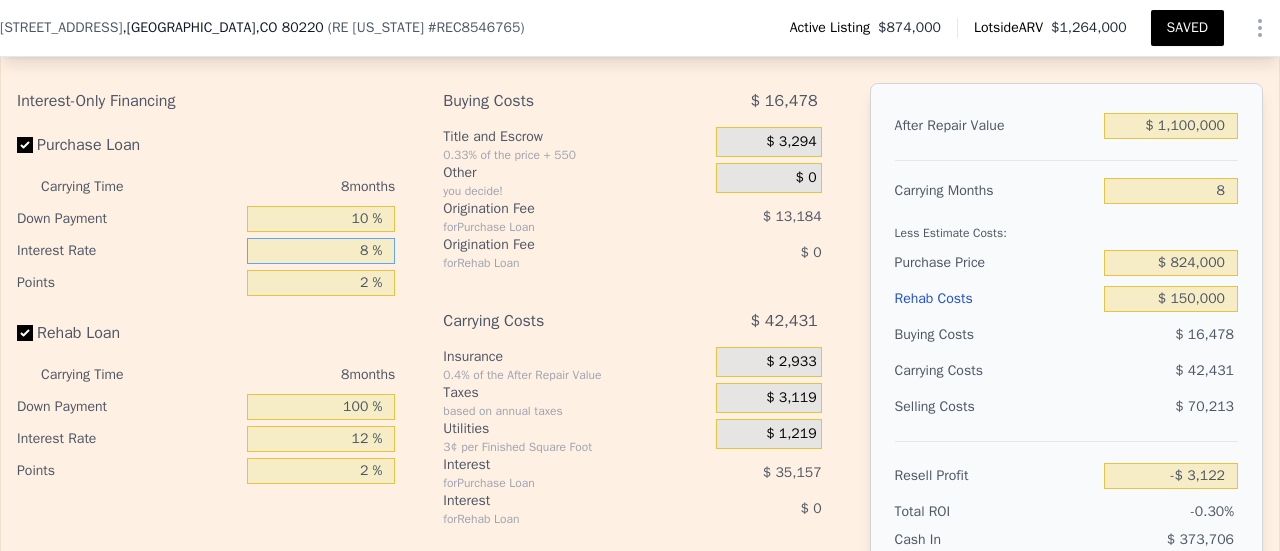 type on "8 %" 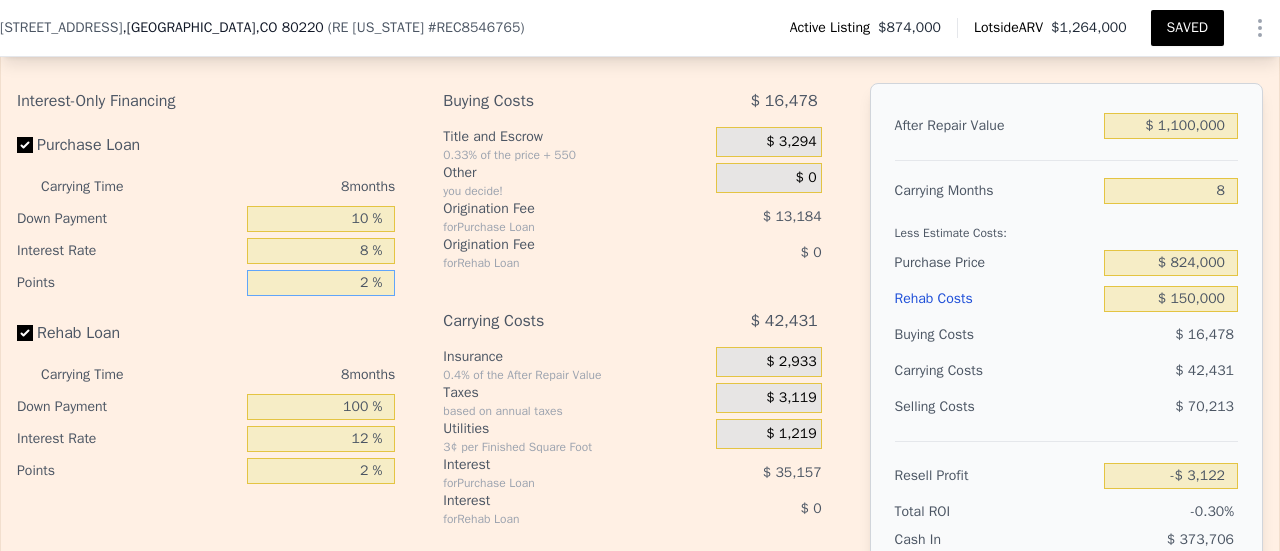 click on "2 %" at bounding box center [321, 283] 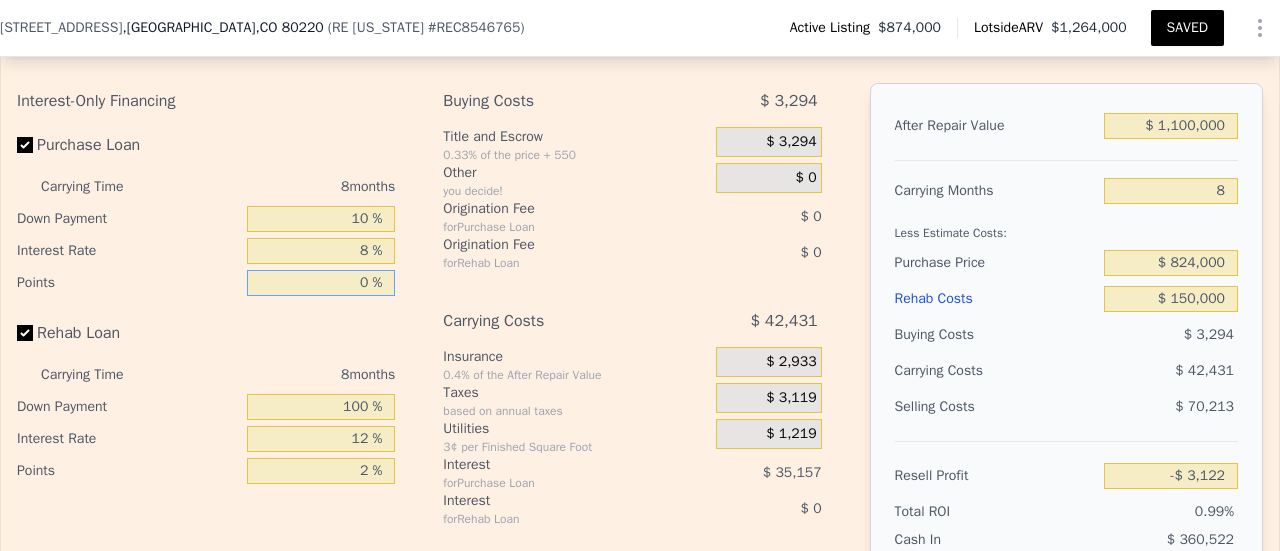 type on "$ 10,062" 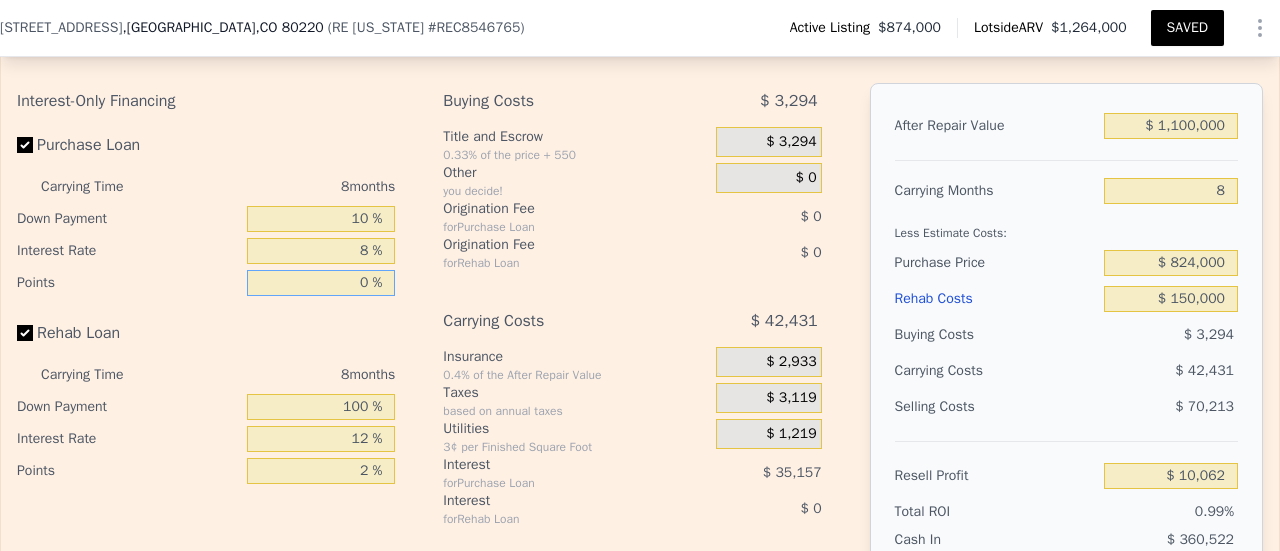 type on "0 %" 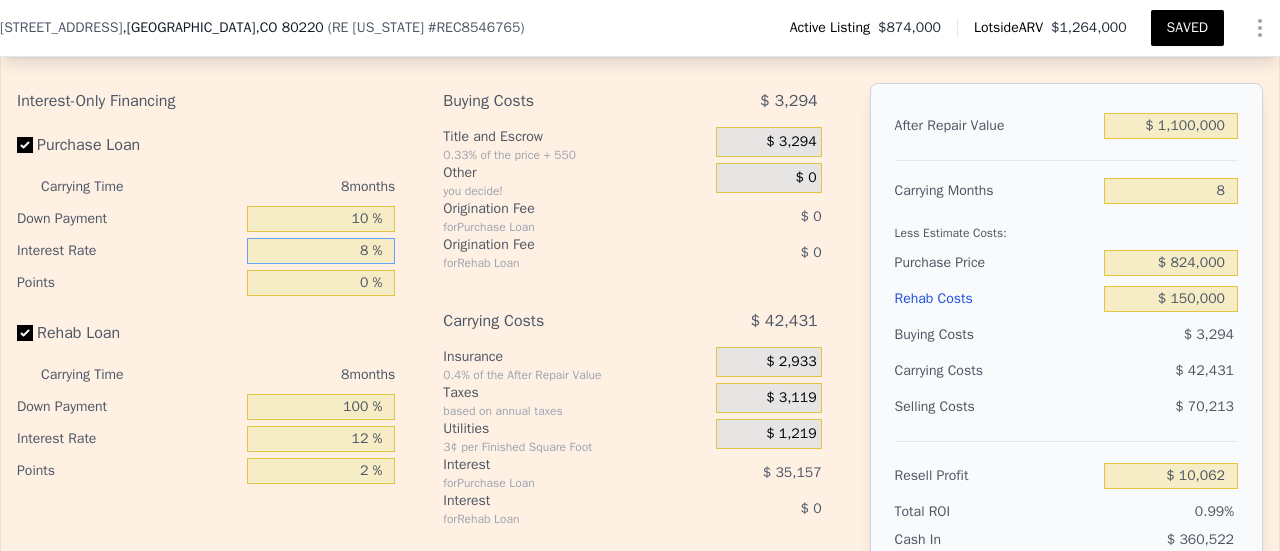 click on "8 %" at bounding box center (321, 251) 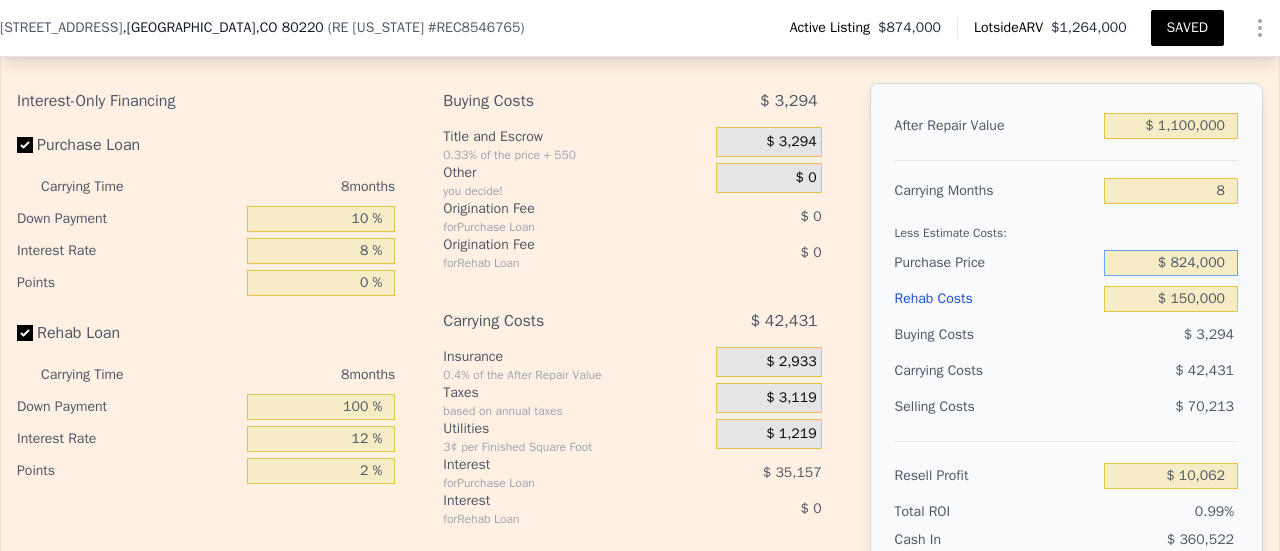 click on "$ 824,000" at bounding box center [1171, 263] 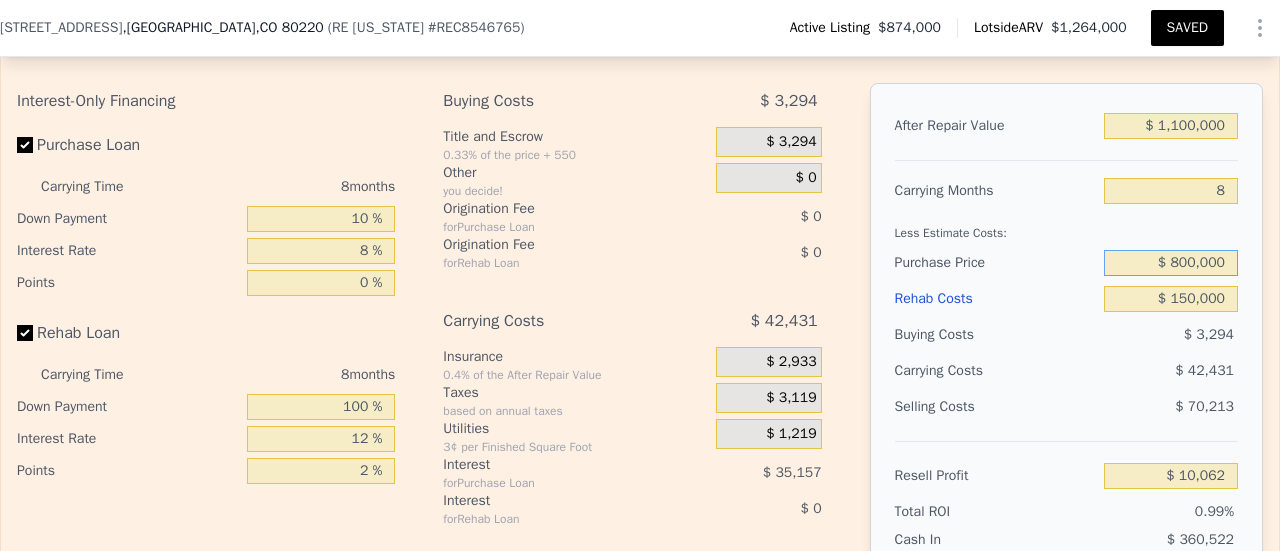 type on "$ 800,000" 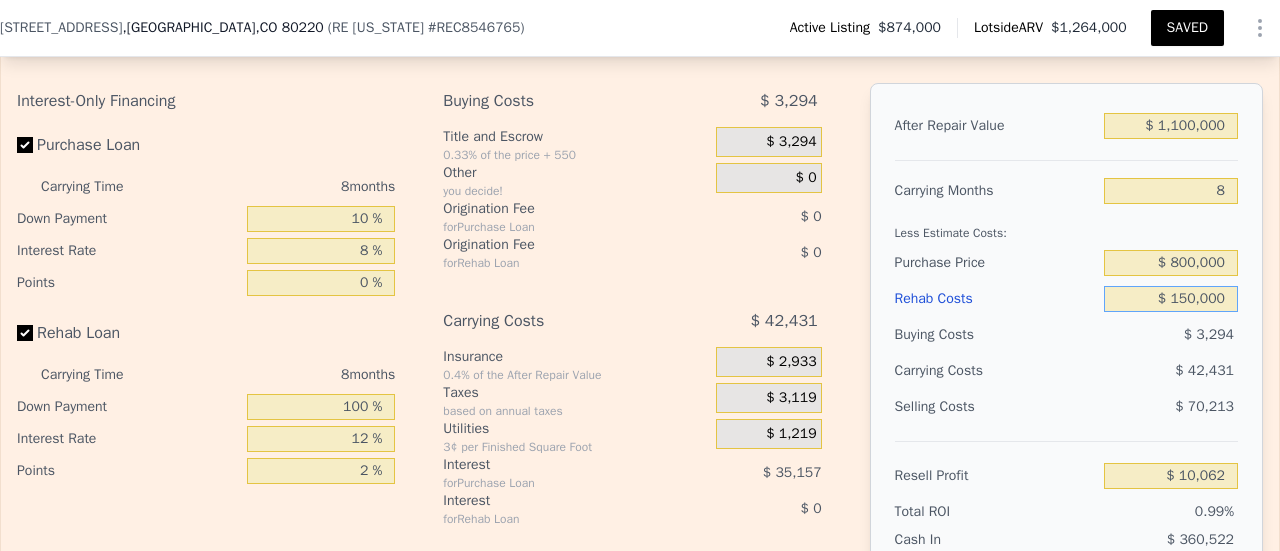 click on "$ 150,000" at bounding box center (1171, 299) 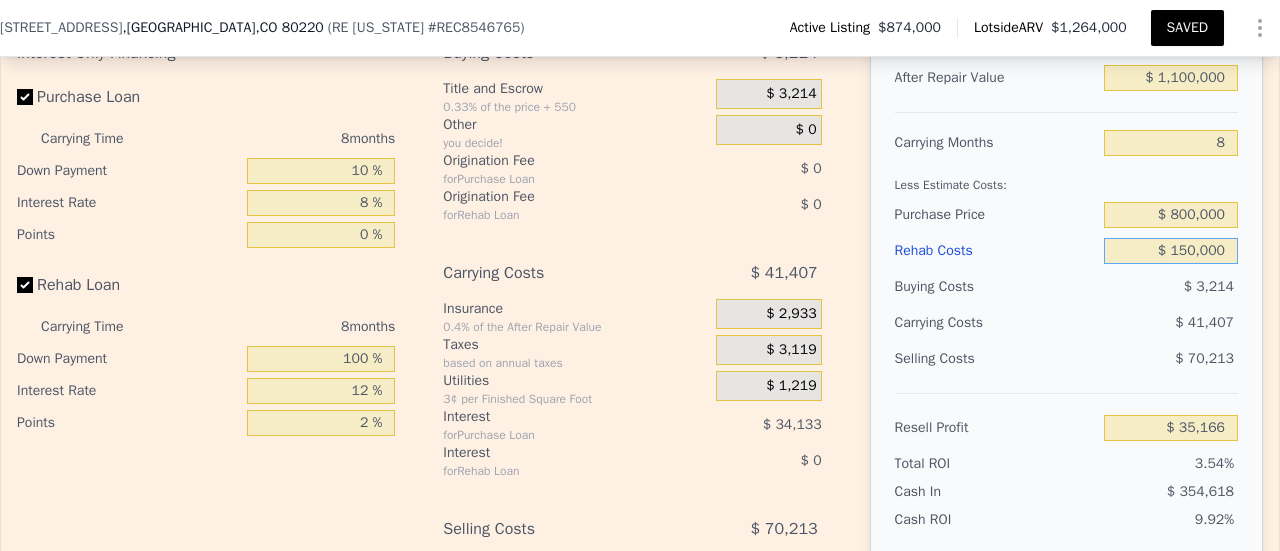 scroll, scrollTop: 3448, scrollLeft: 0, axis: vertical 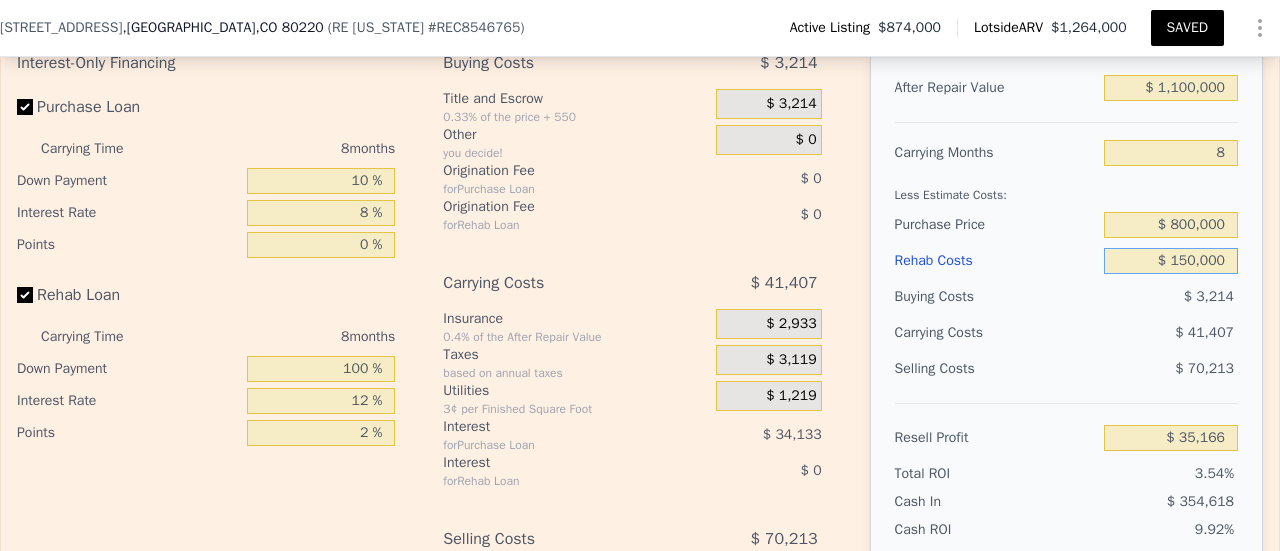 click on "$ 150,000" at bounding box center (1171, 261) 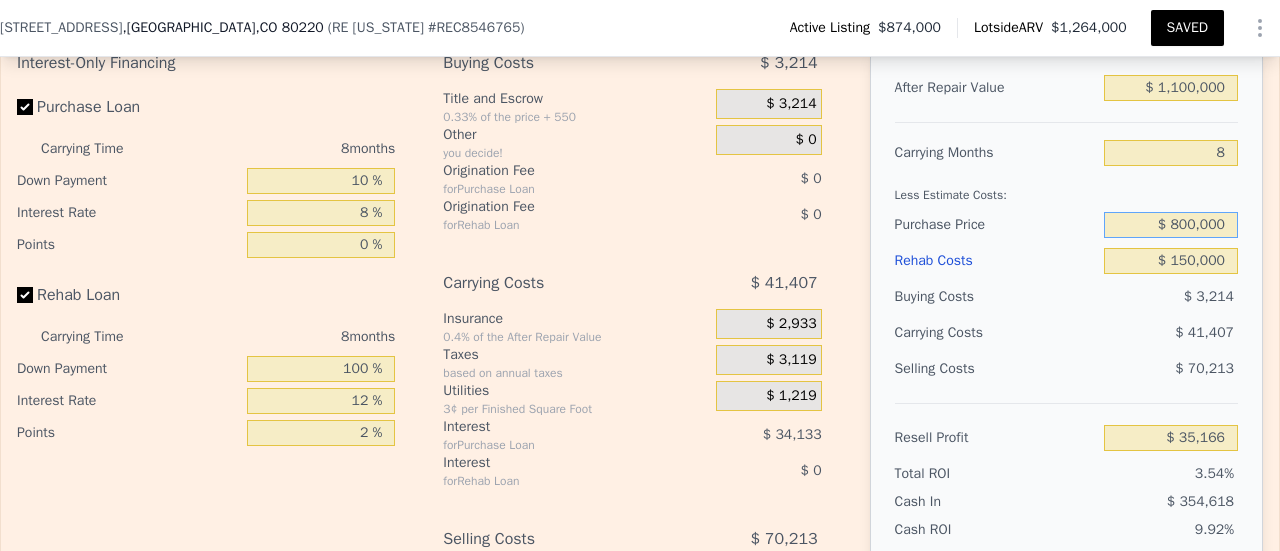 click on "$ 800,000" at bounding box center (1171, 225) 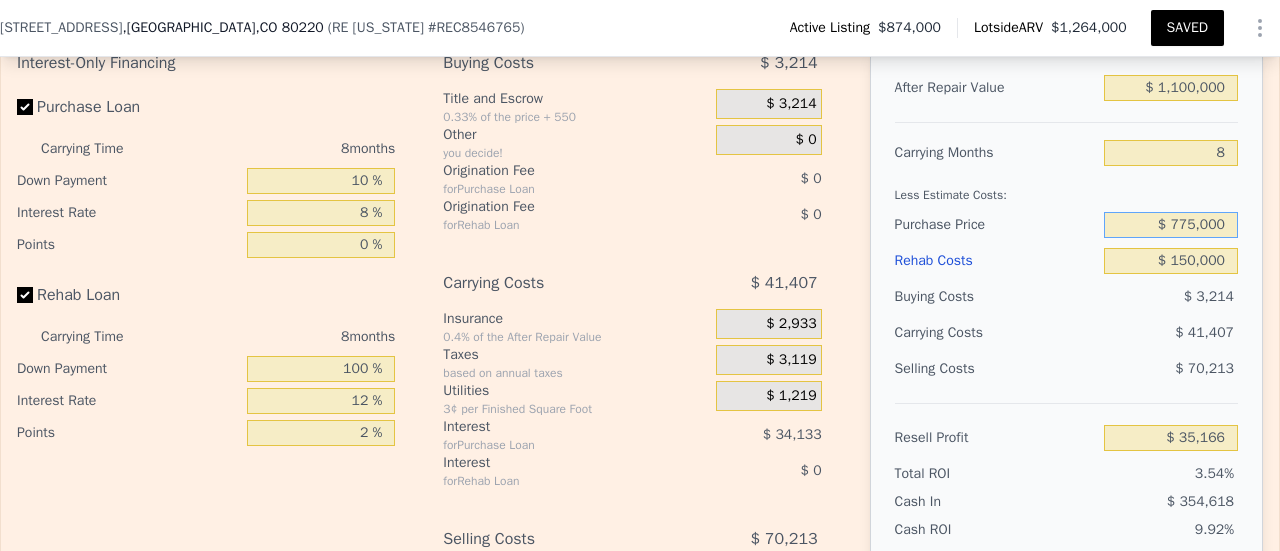type on "$ 775,000" 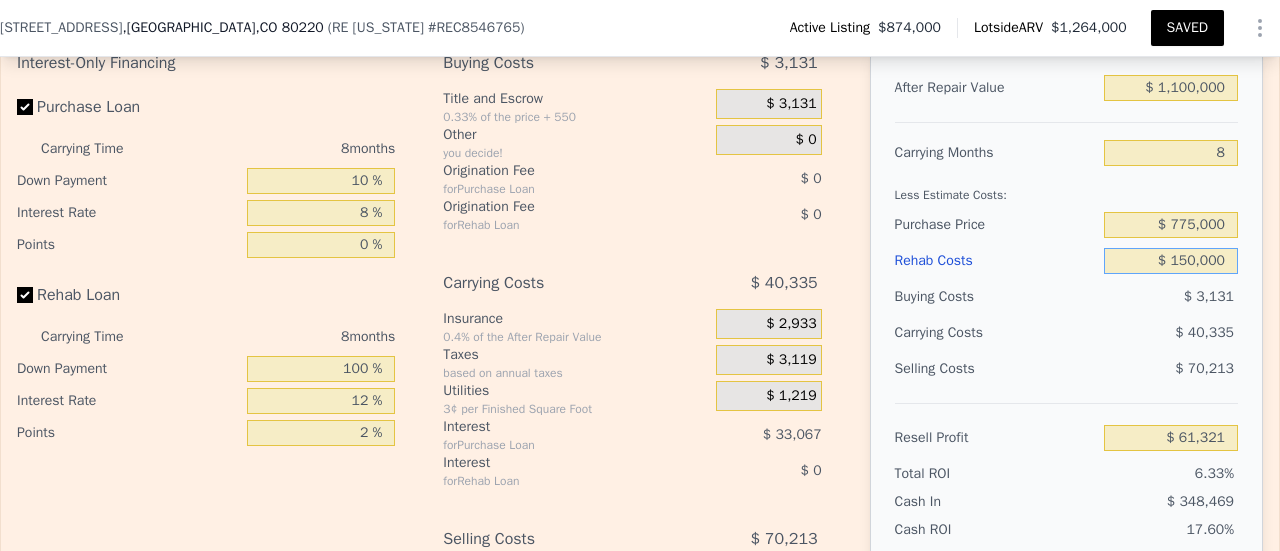 click on "$ 150,000" at bounding box center (1171, 261) 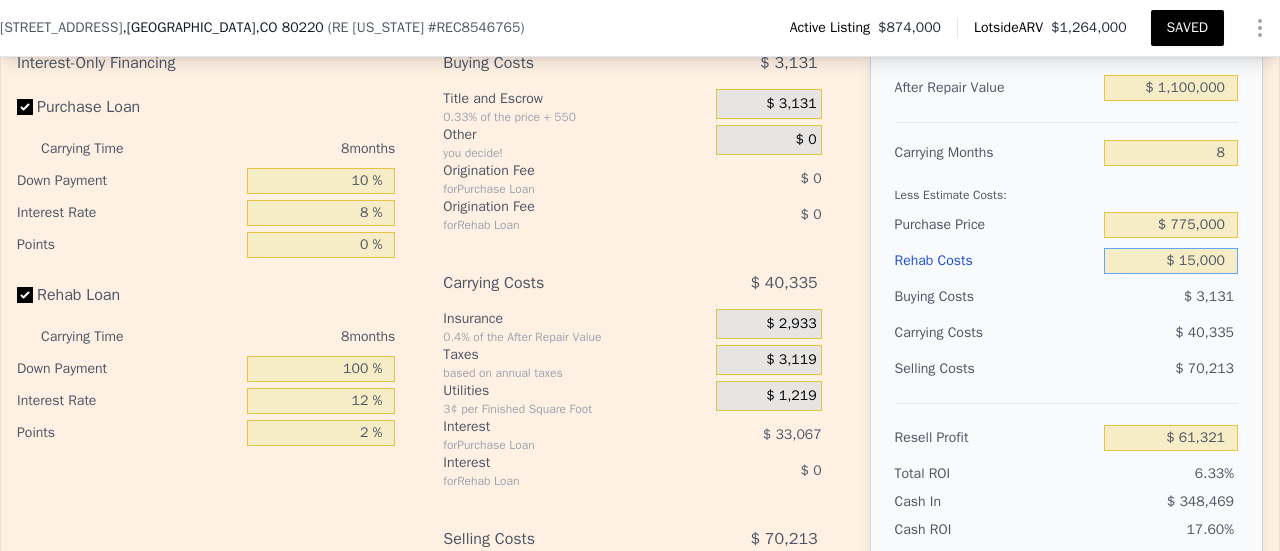 type on "$ 196,321" 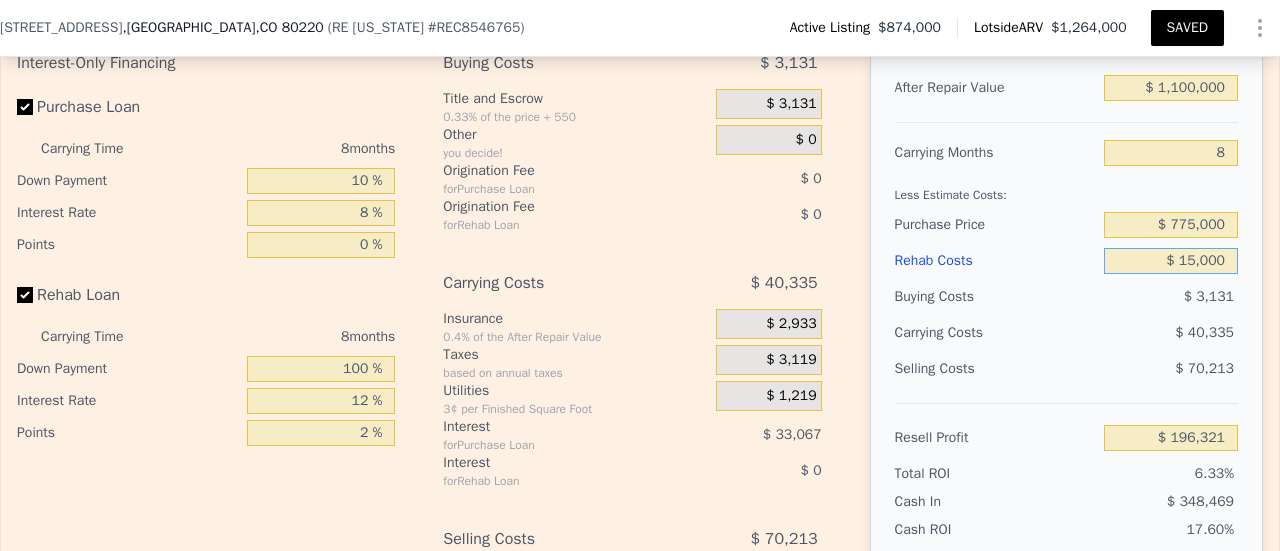 type on "$ 1,000" 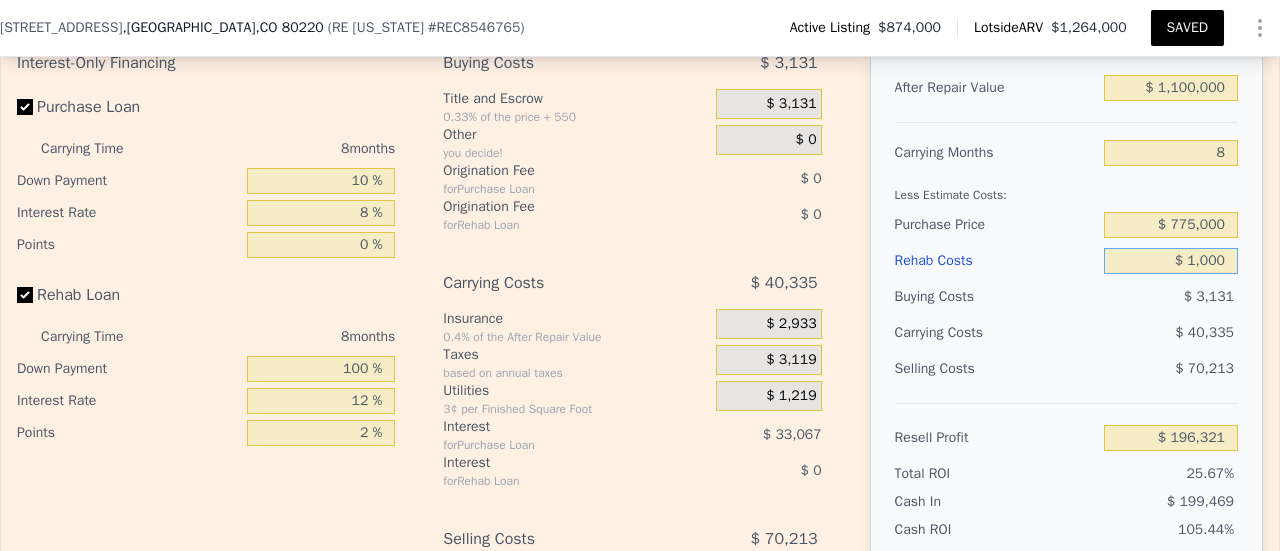 type on "$ 210,321" 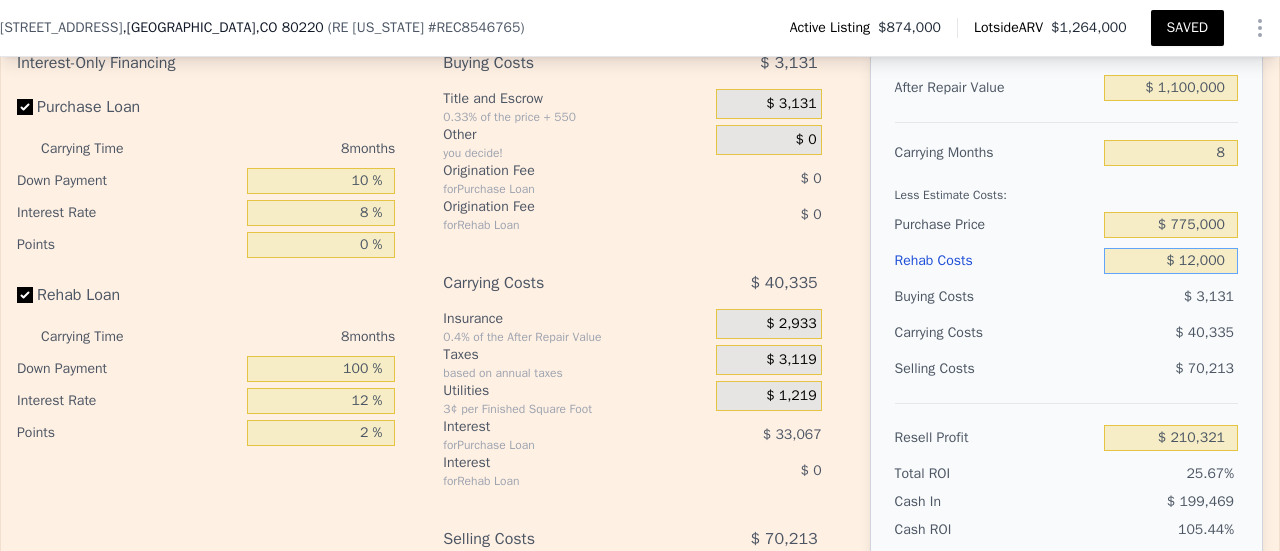 type on "$ 125,000" 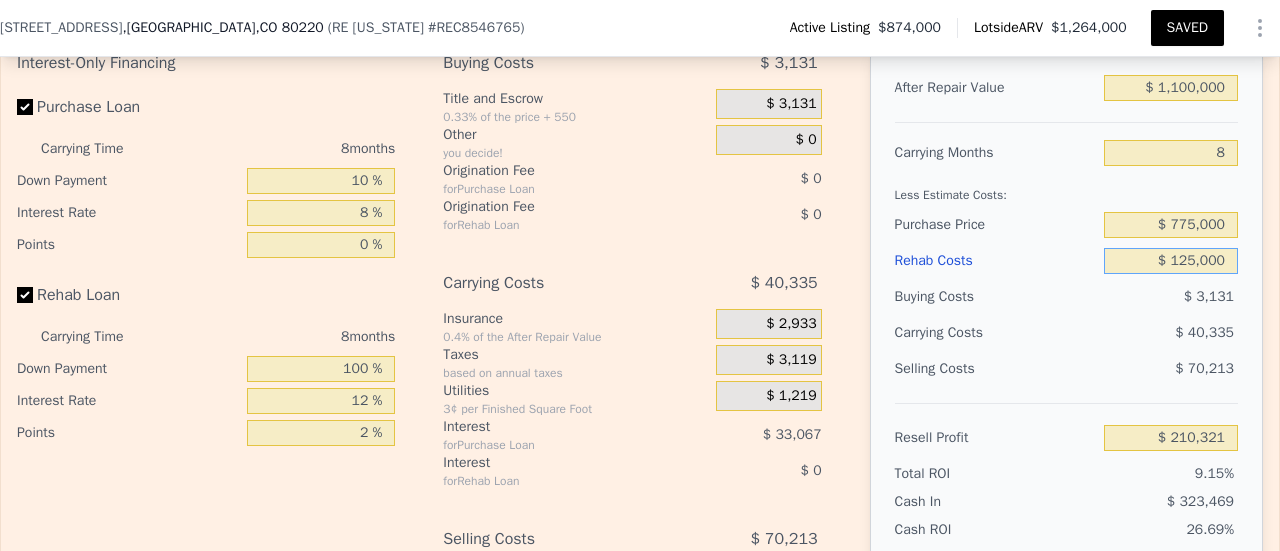 type on "$ 86,321" 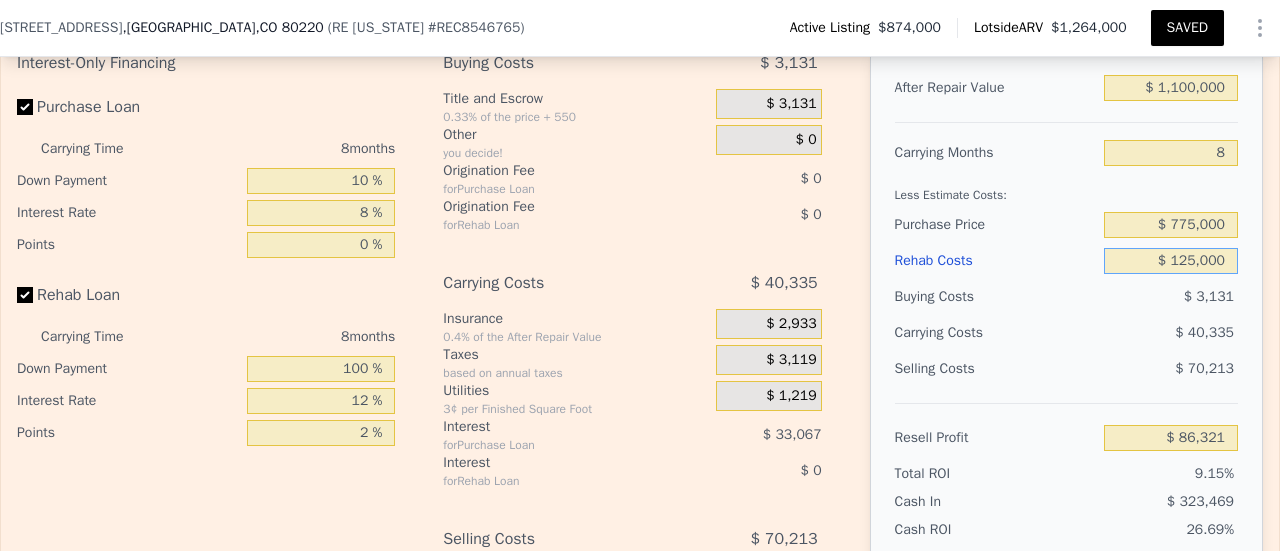 type on "$ 125,000" 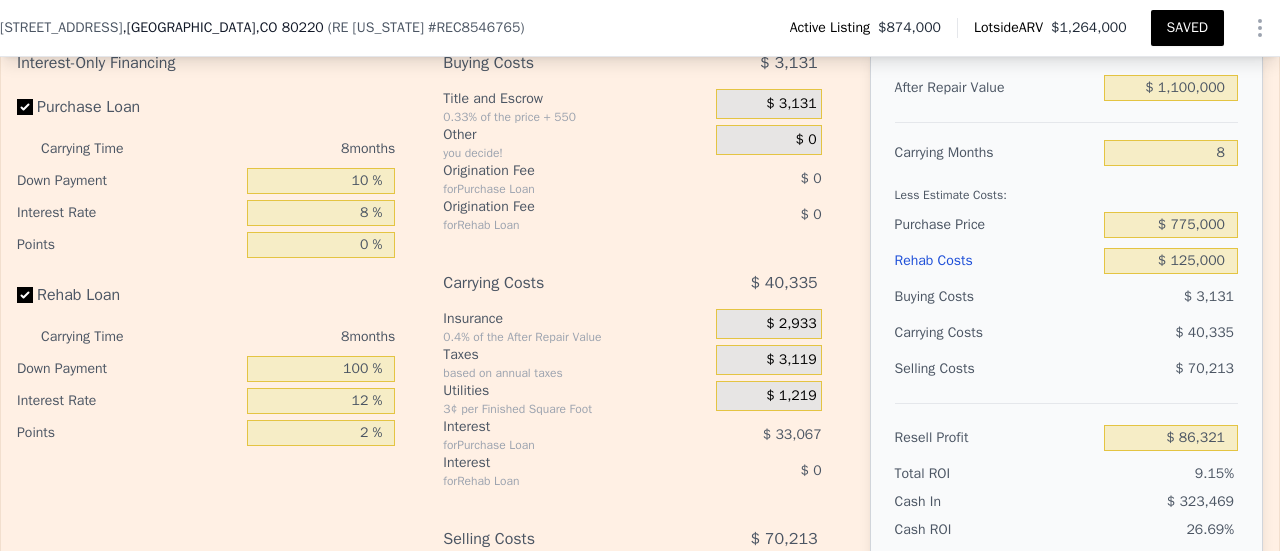 click on "$ 3,131" at bounding box center (1209, 296) 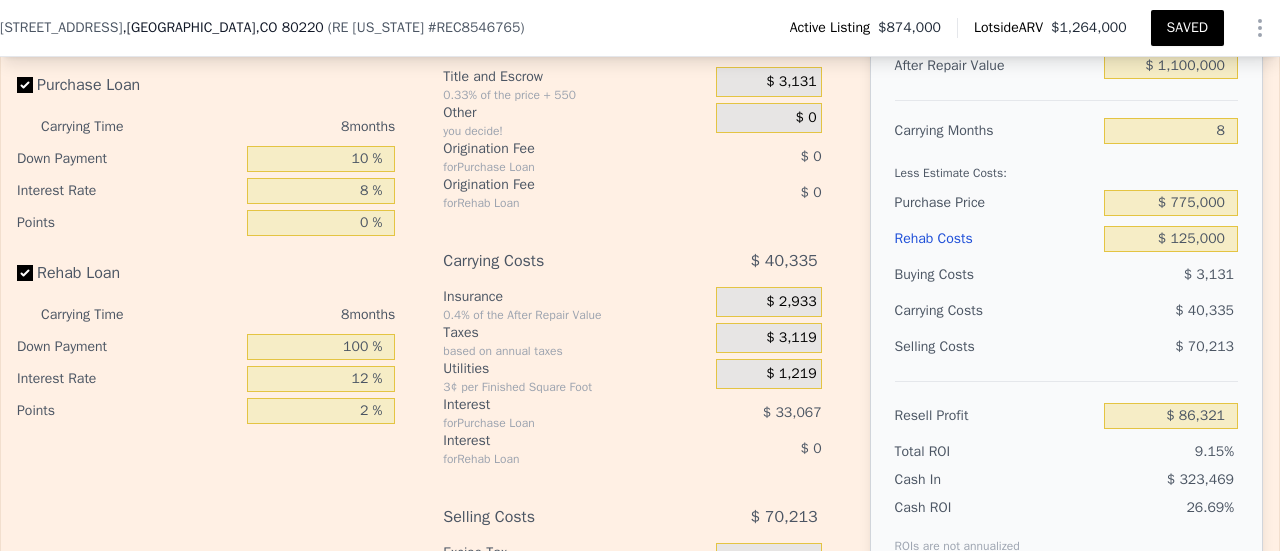 scroll, scrollTop: 3472, scrollLeft: 0, axis: vertical 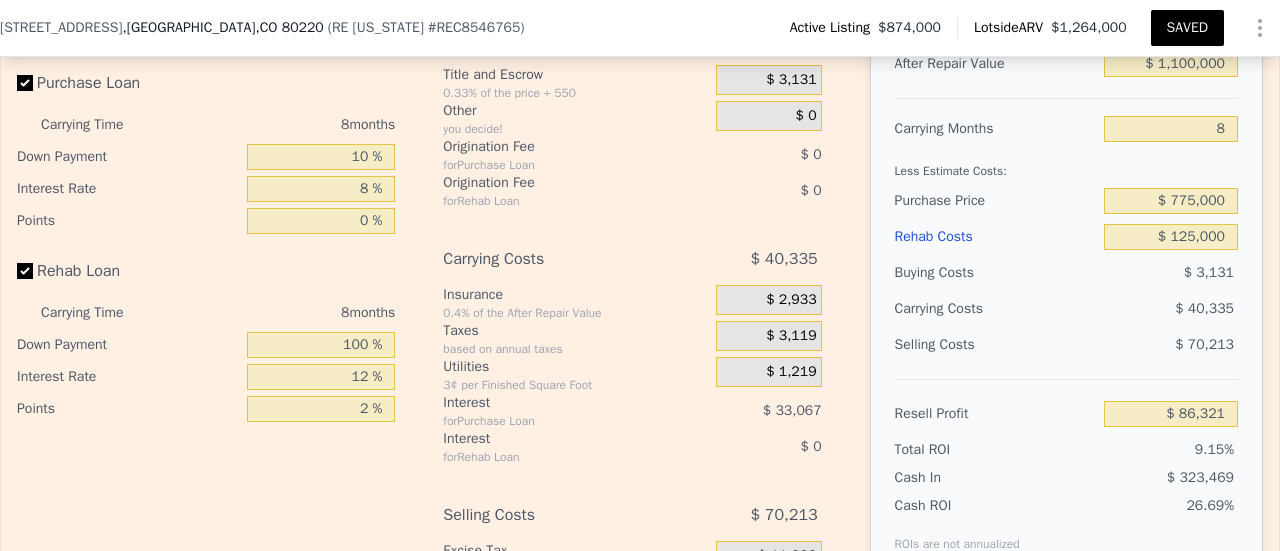 type on "$ 1,264,000" 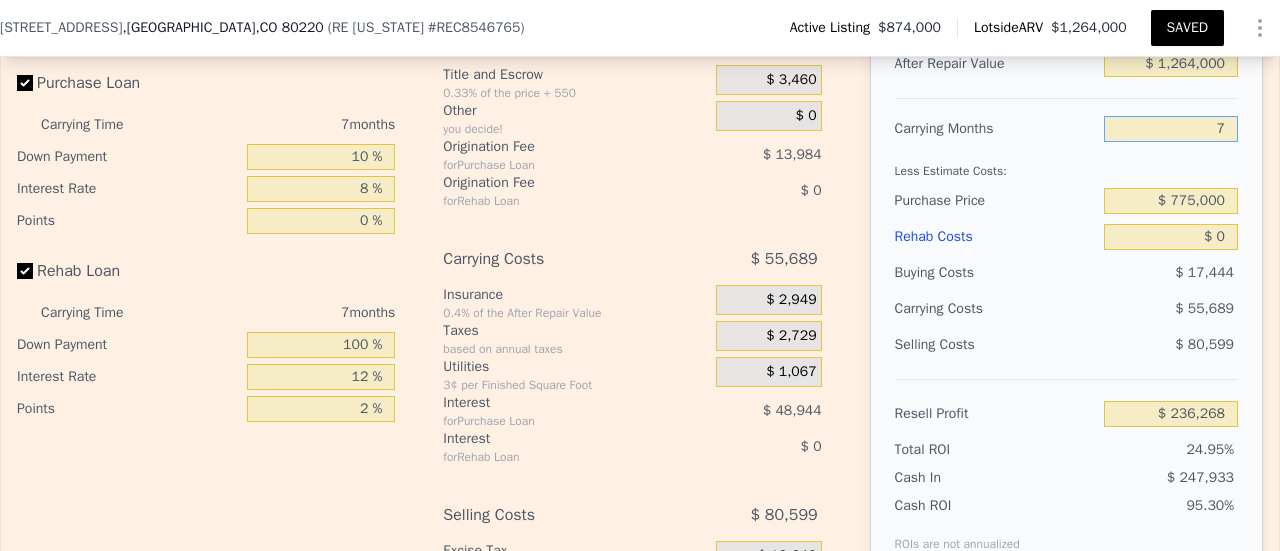 drag, startPoint x: 1205, startPoint y: 147, endPoint x: 1228, endPoint y: 137, distance: 25.079872 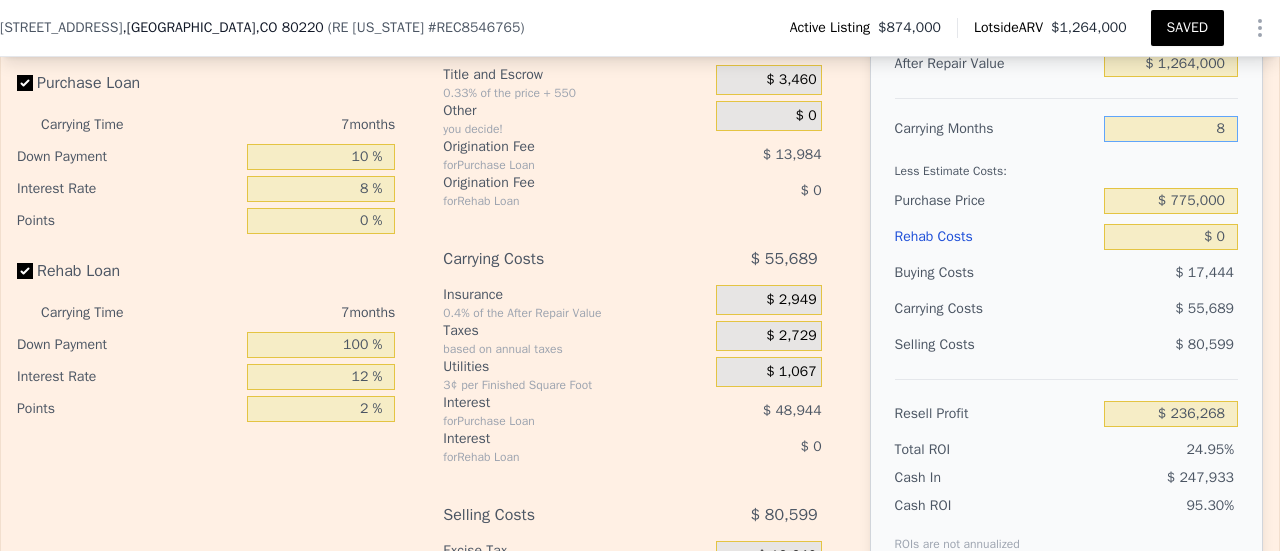 type on "$ 228,312" 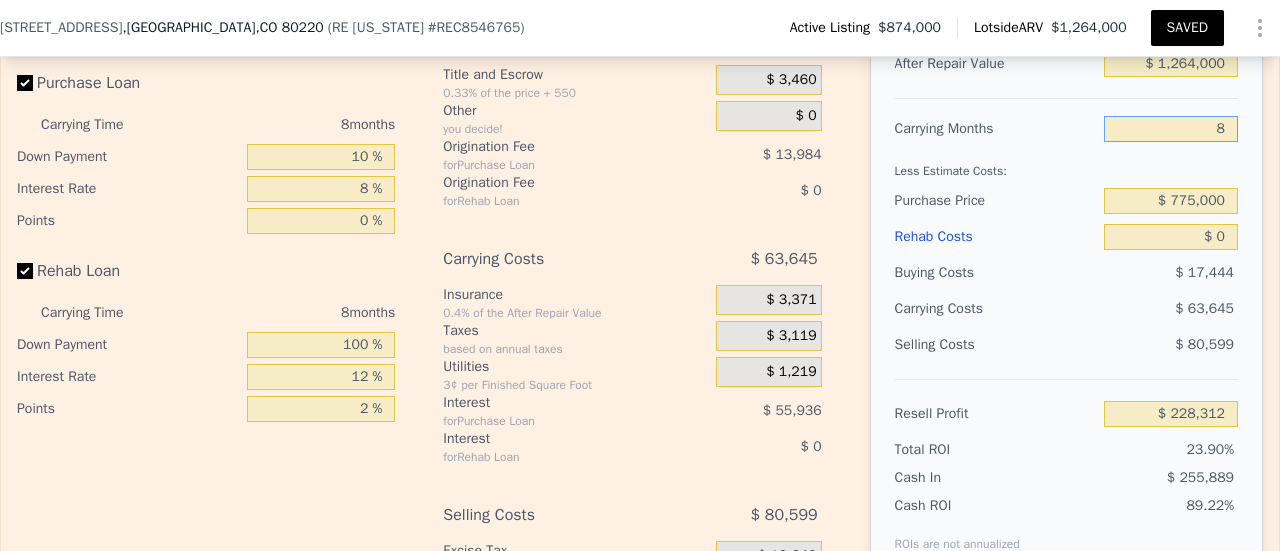 type on "8" 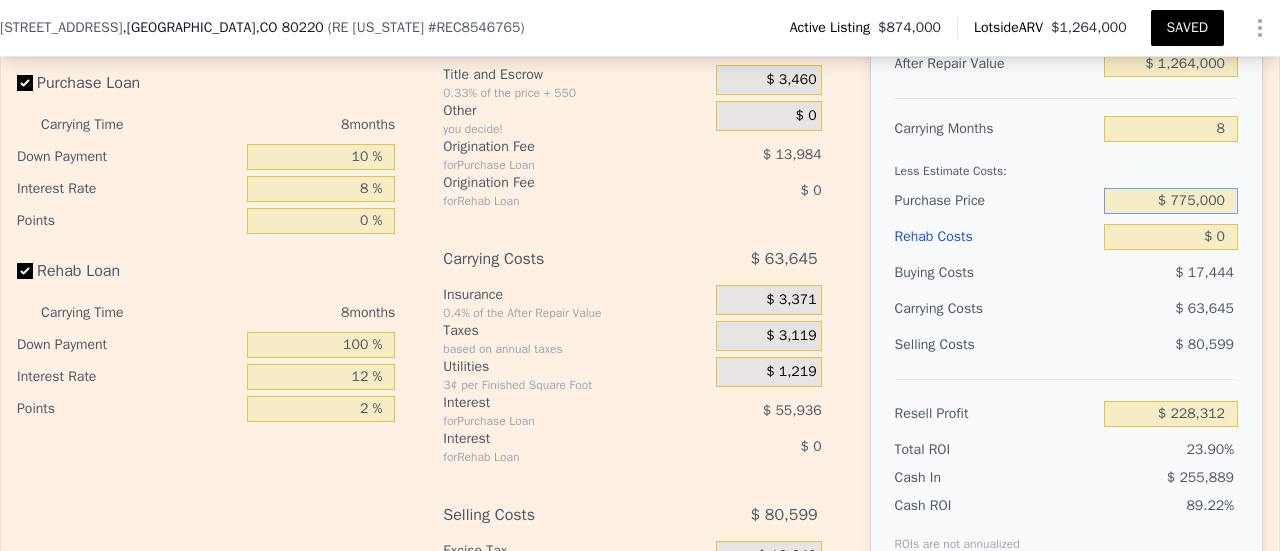 click on "$ 775,000" at bounding box center [1171, 201] 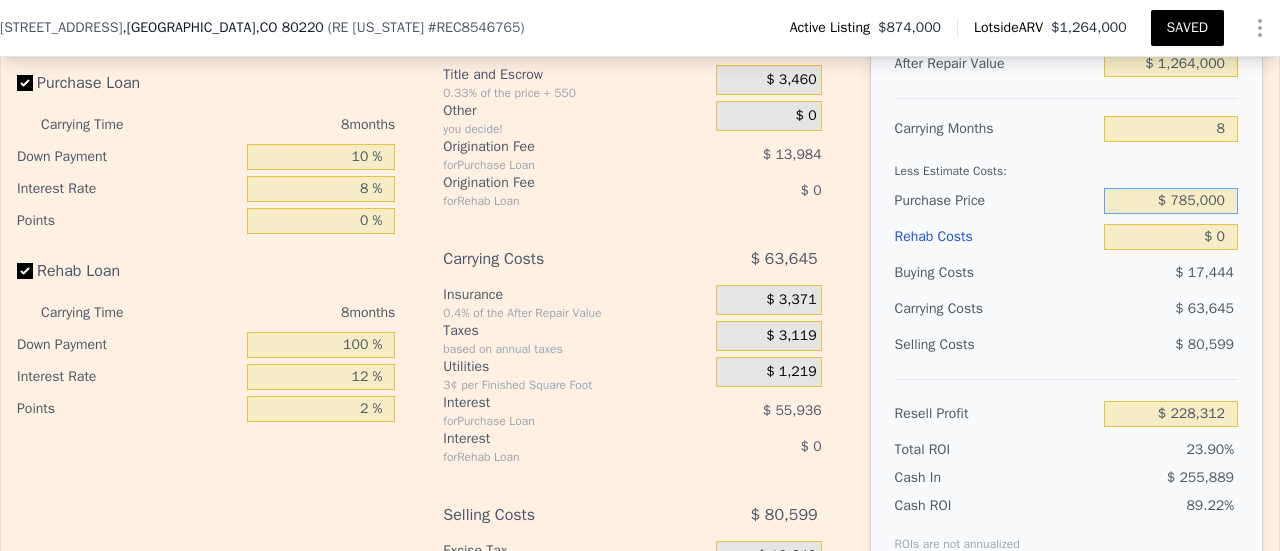 type on "$ 785,000" 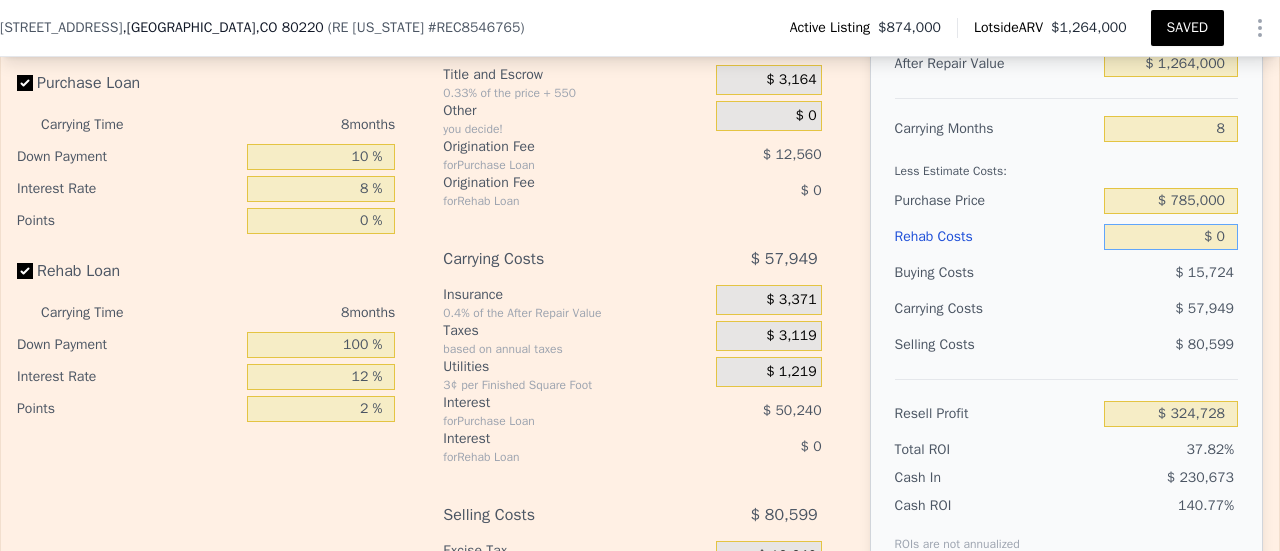 click on "$ 0" at bounding box center [1171, 237] 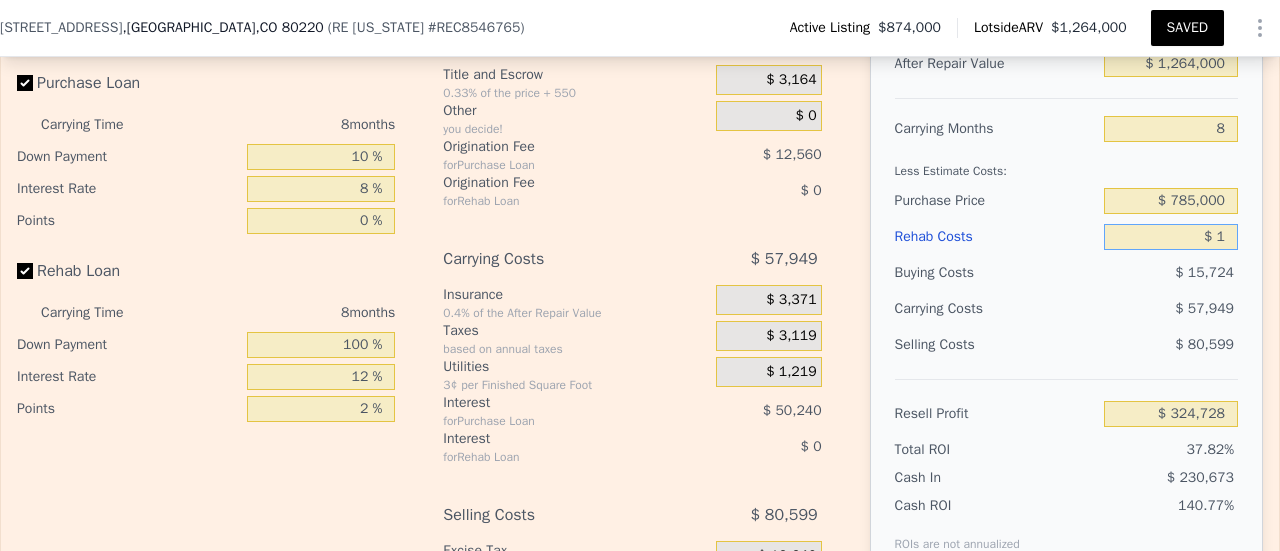 type on "$ 324,727" 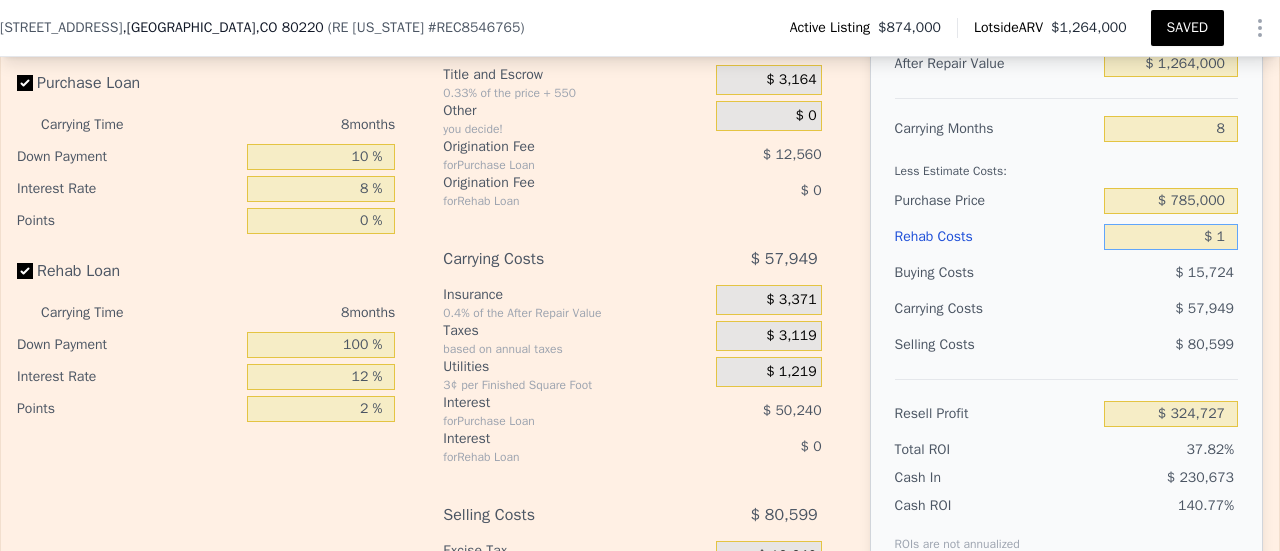 type on "$ 12" 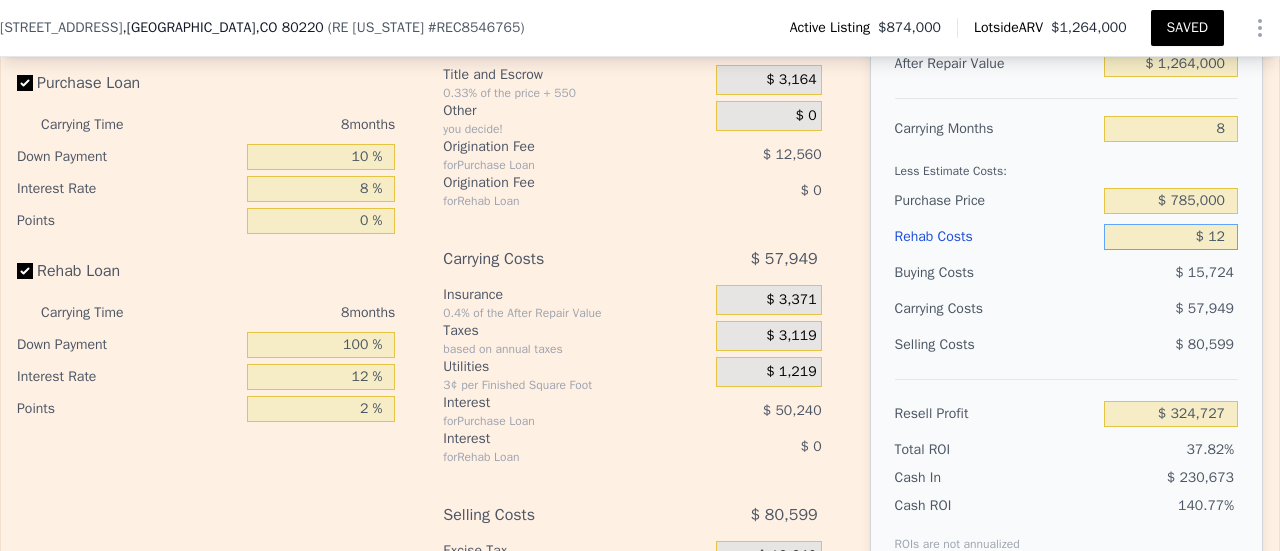 type on "$ 324,716" 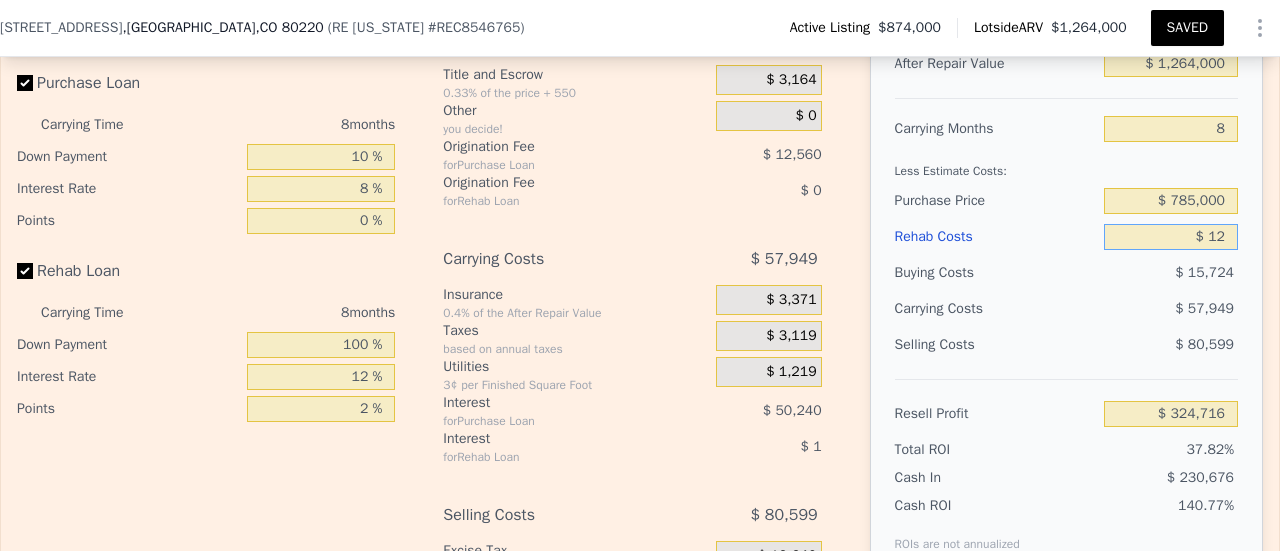 type on "$ 120" 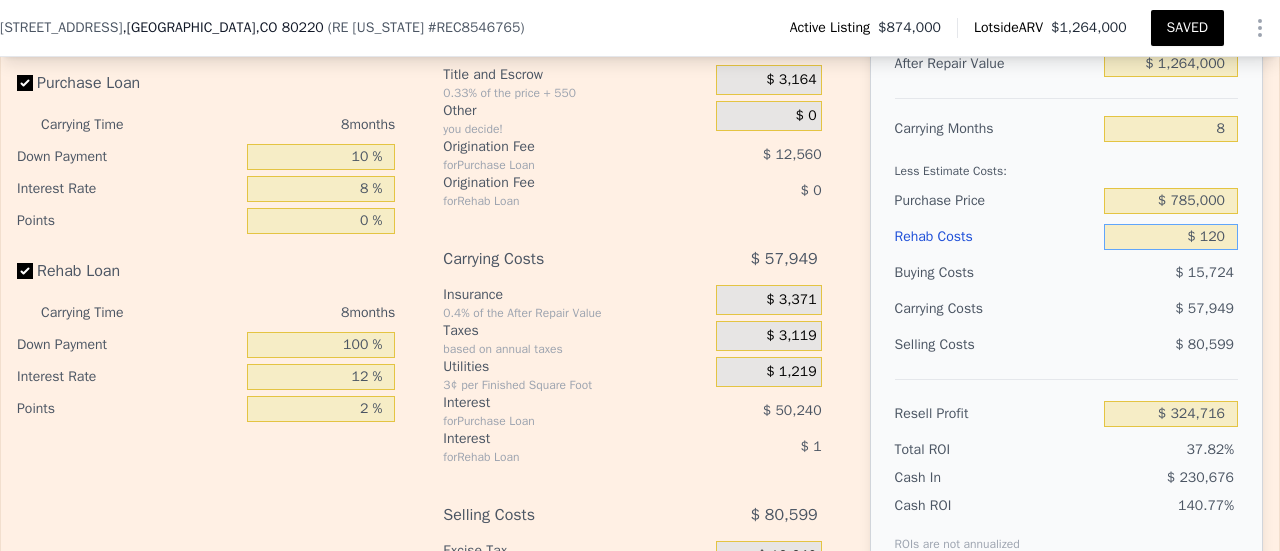 type on "$ 324,598" 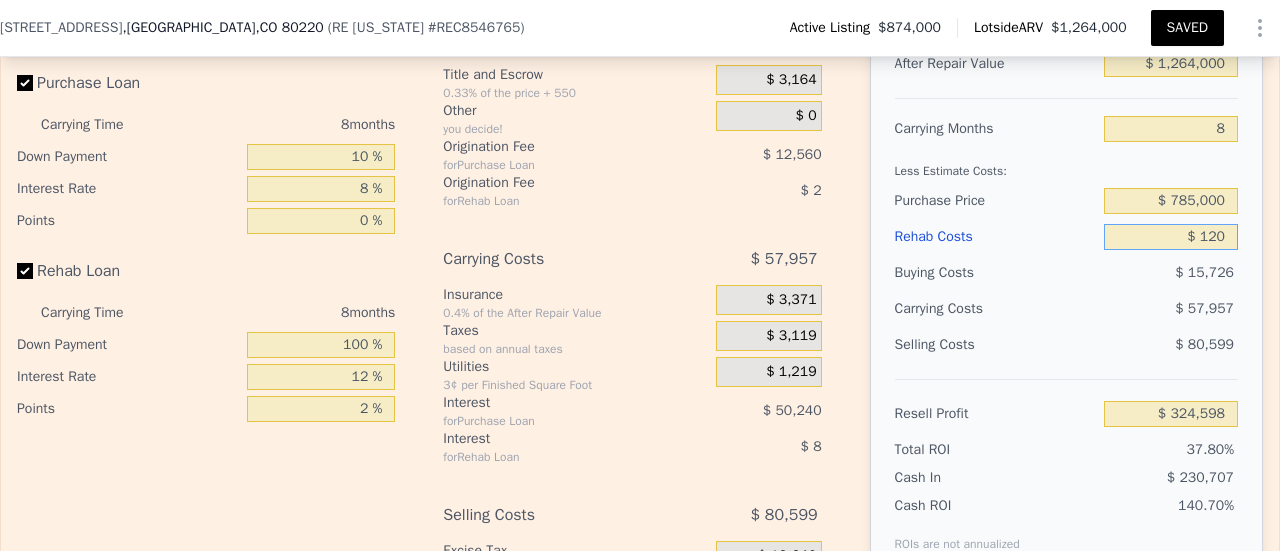 type on "$ 1,200" 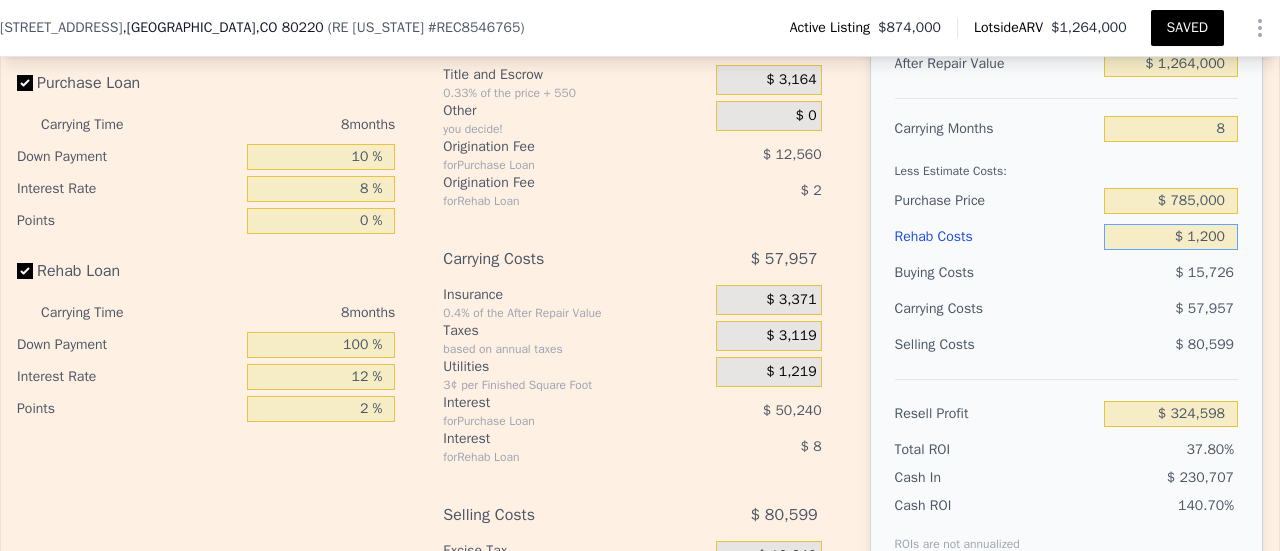 type on "$ 323,429" 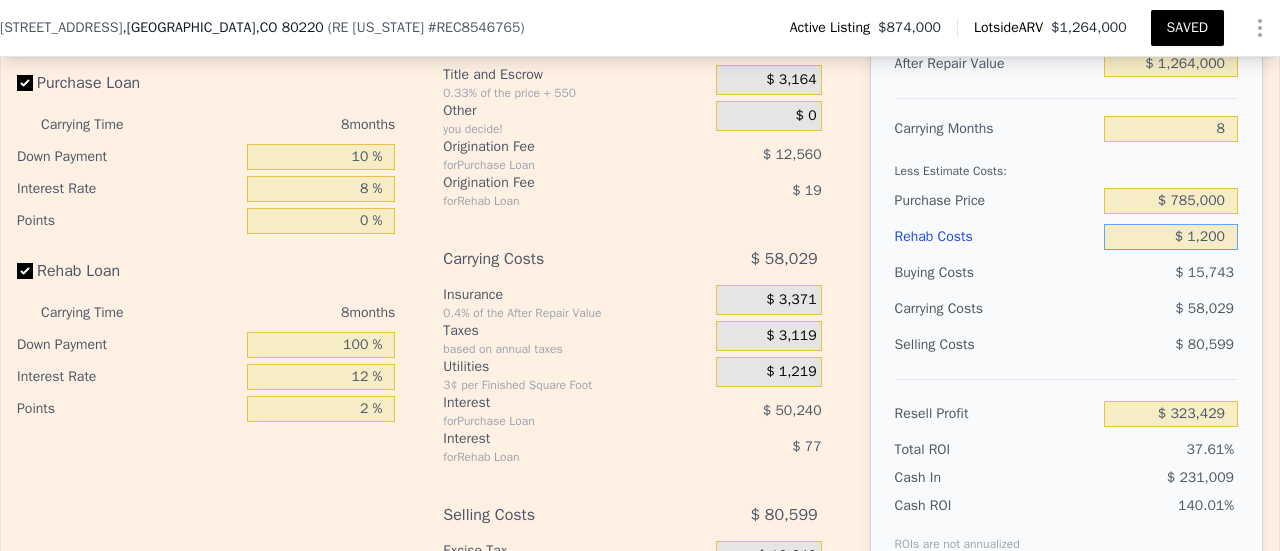 type on "$ 12,000" 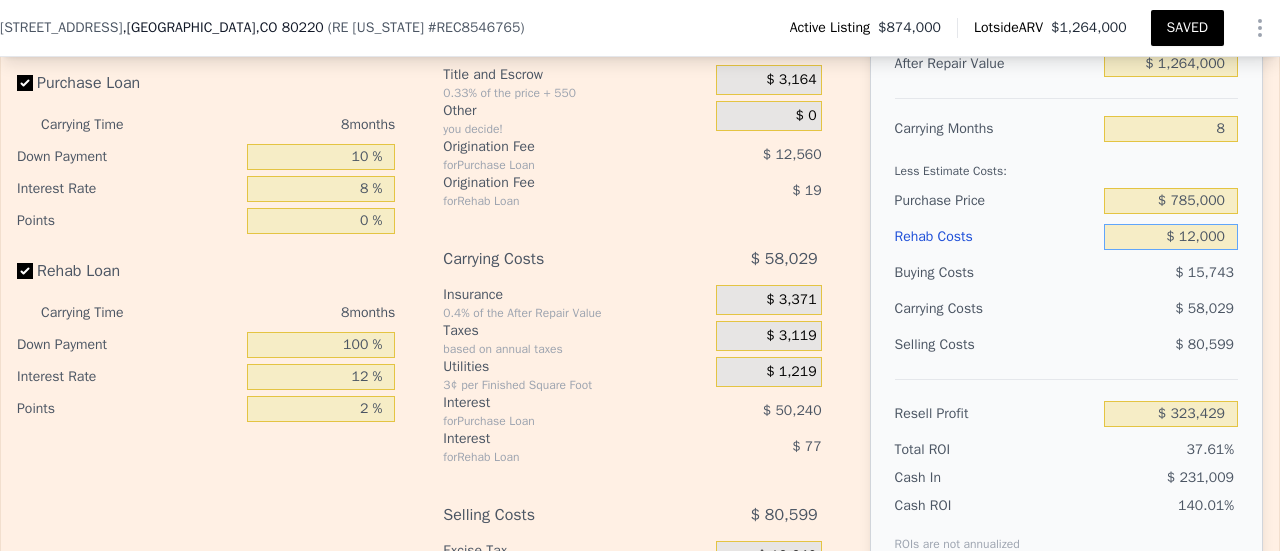 type on "$ 311,768" 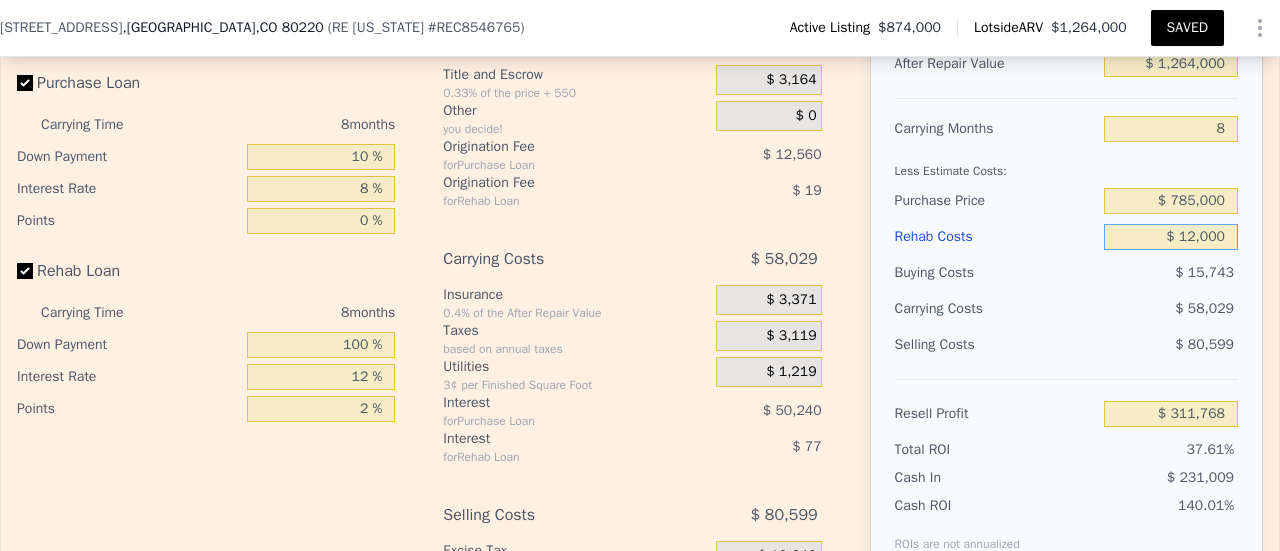type on "$ 120,000" 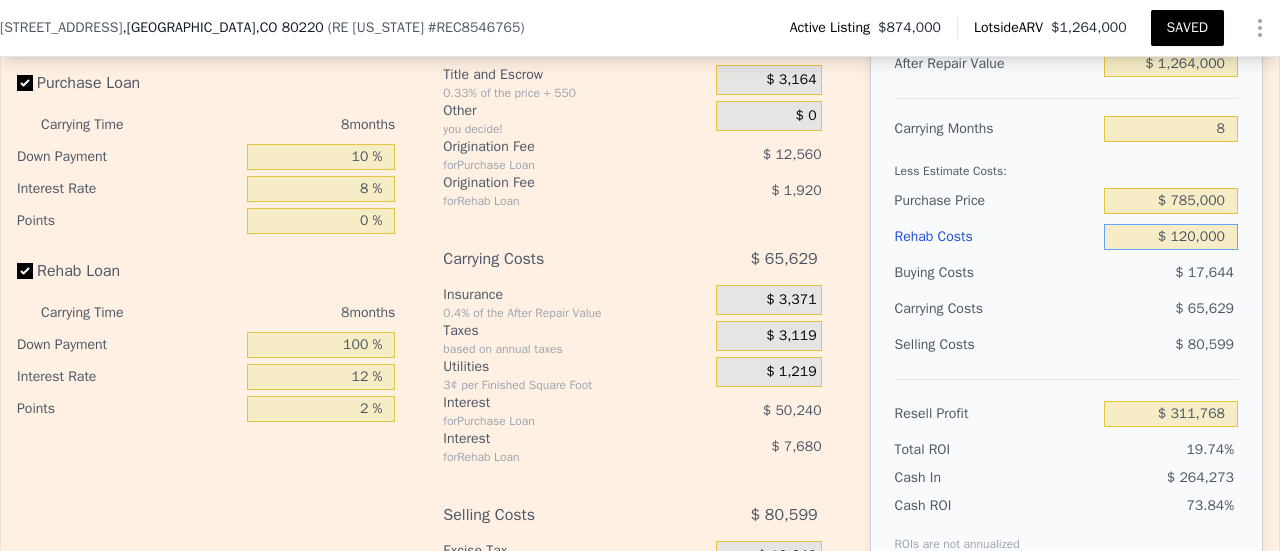 type on "$ 195,128" 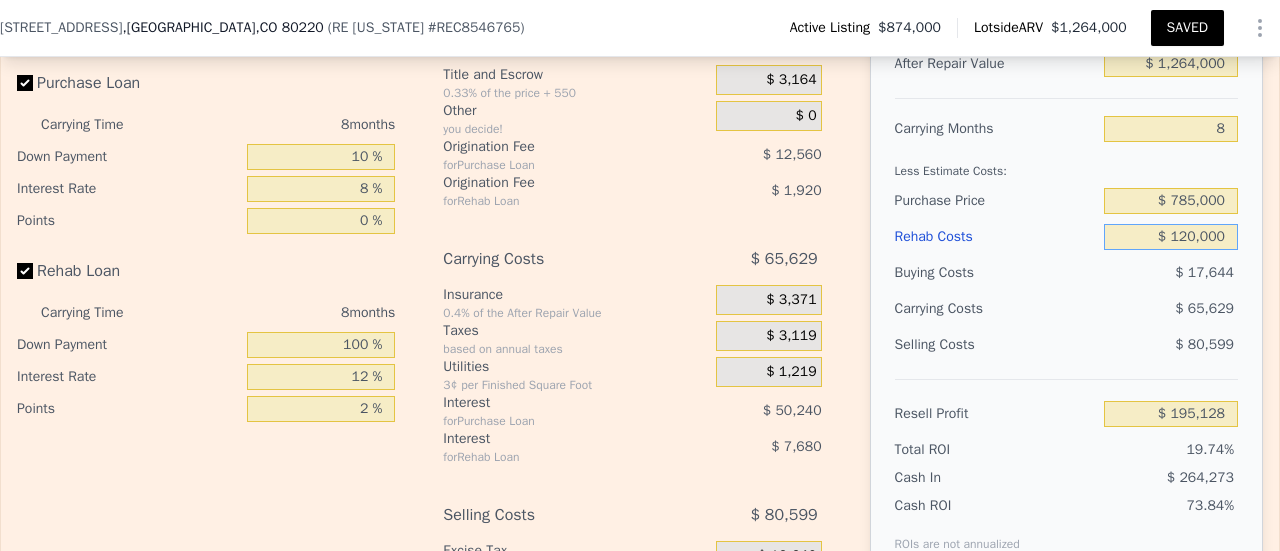 type on "$ 120,000" 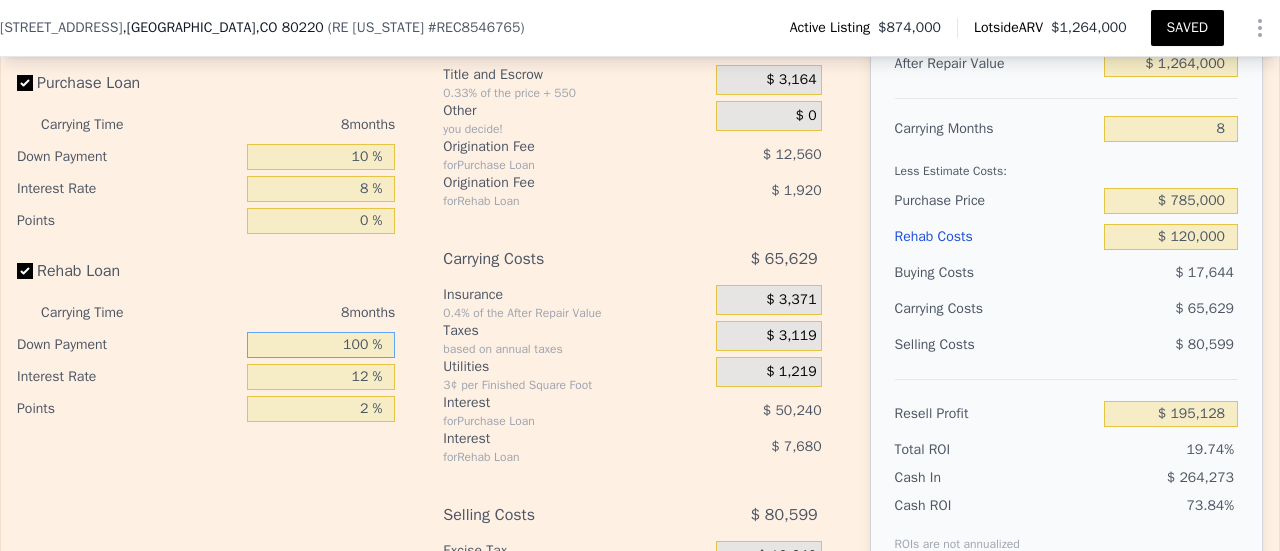 click on "100 %" at bounding box center (321, 345) 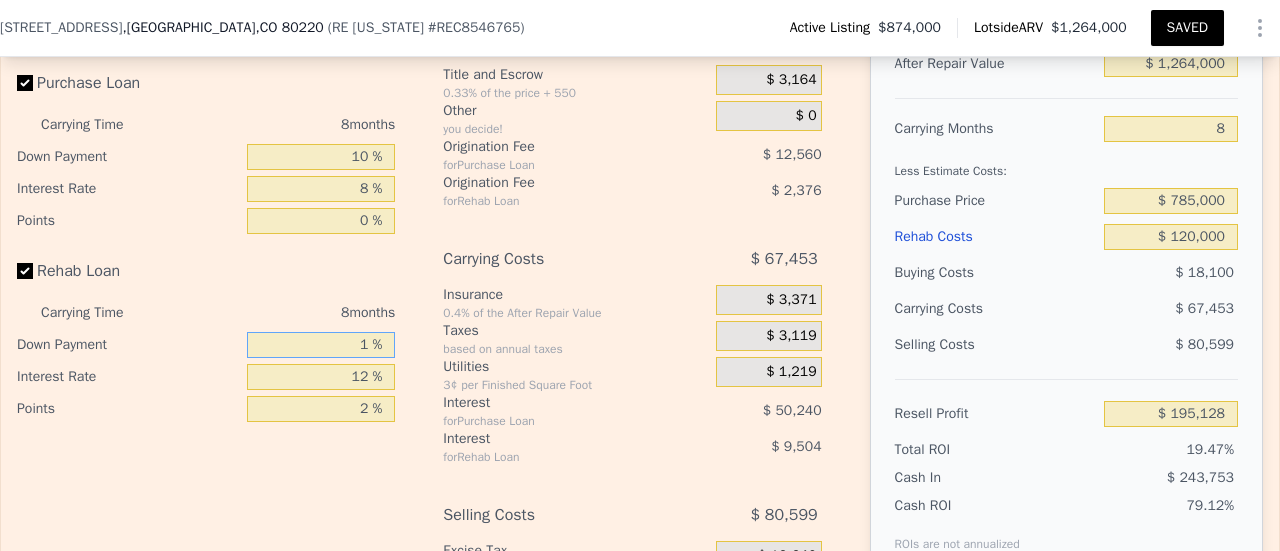type on "$ 192,848" 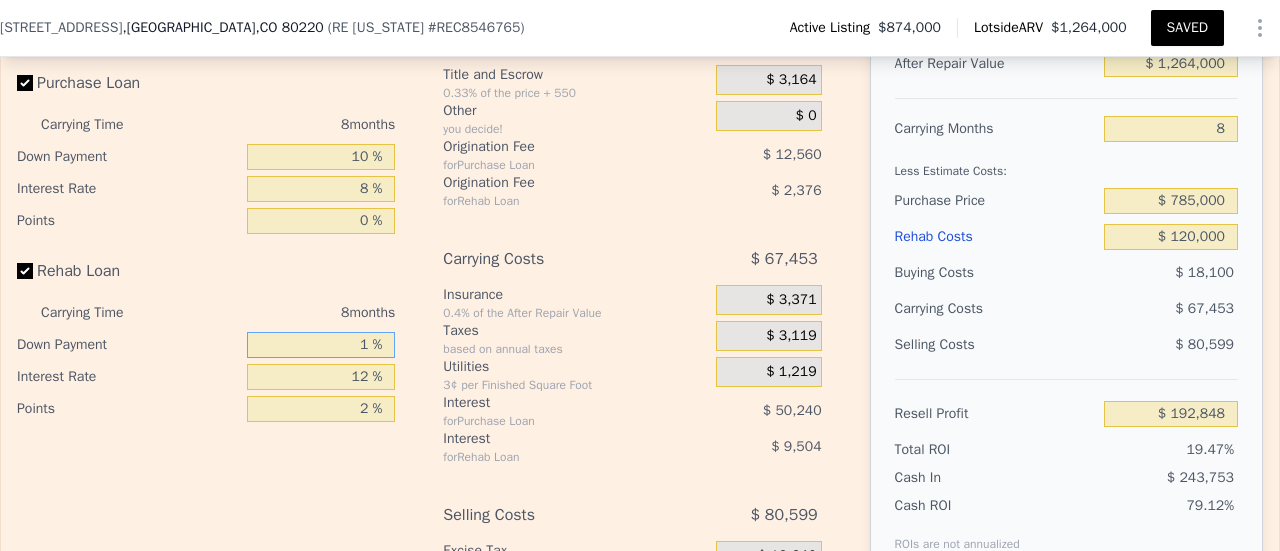 type on "10 %" 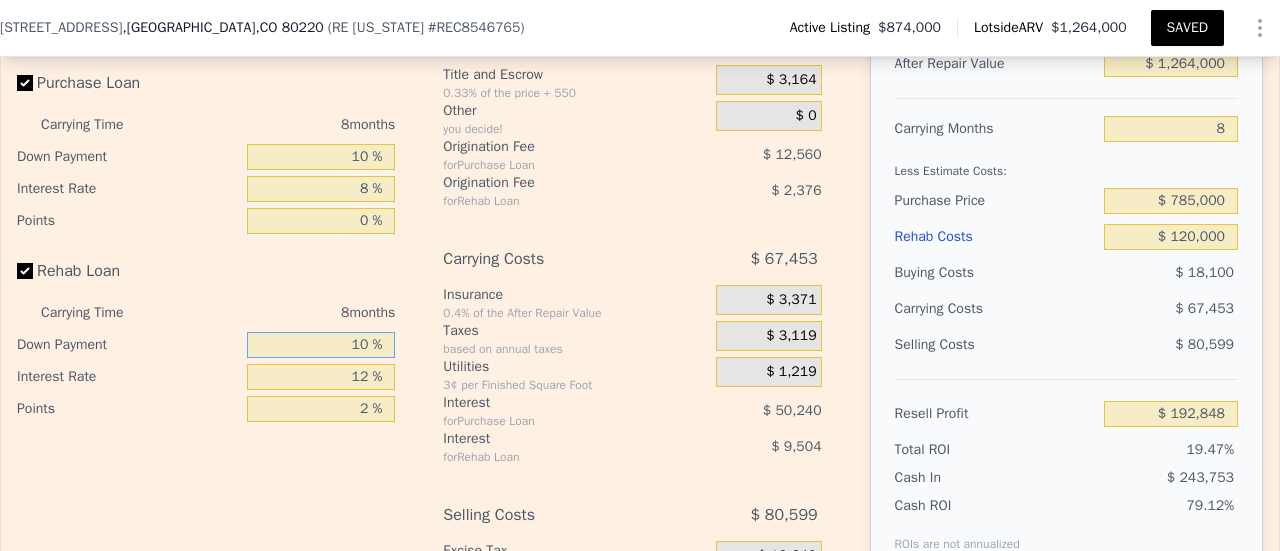 type on "$ 193,928" 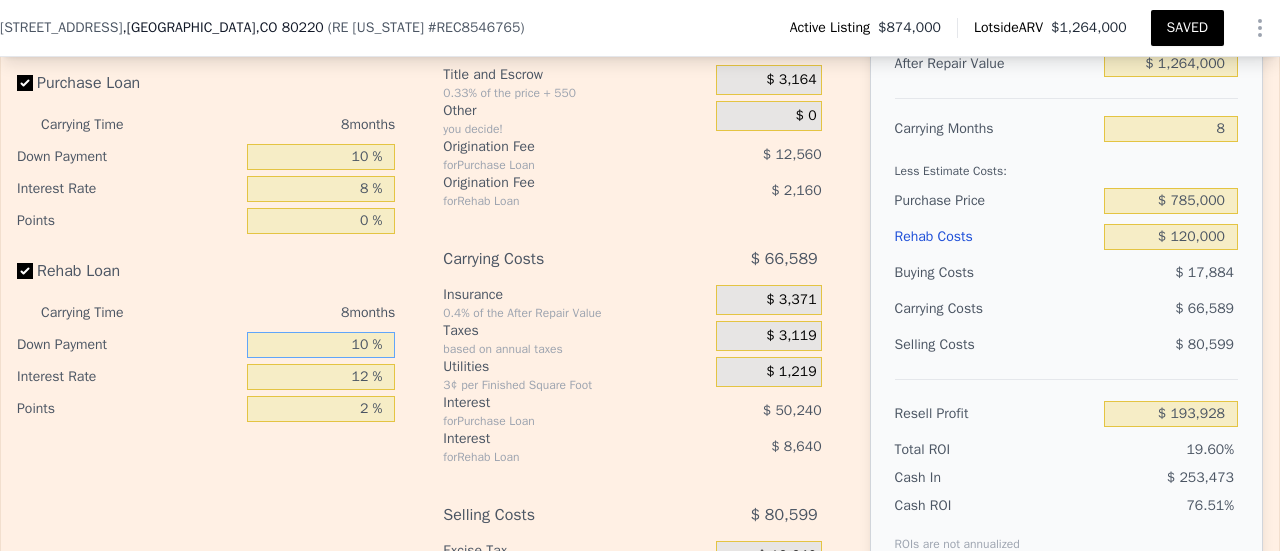 type on "100 %" 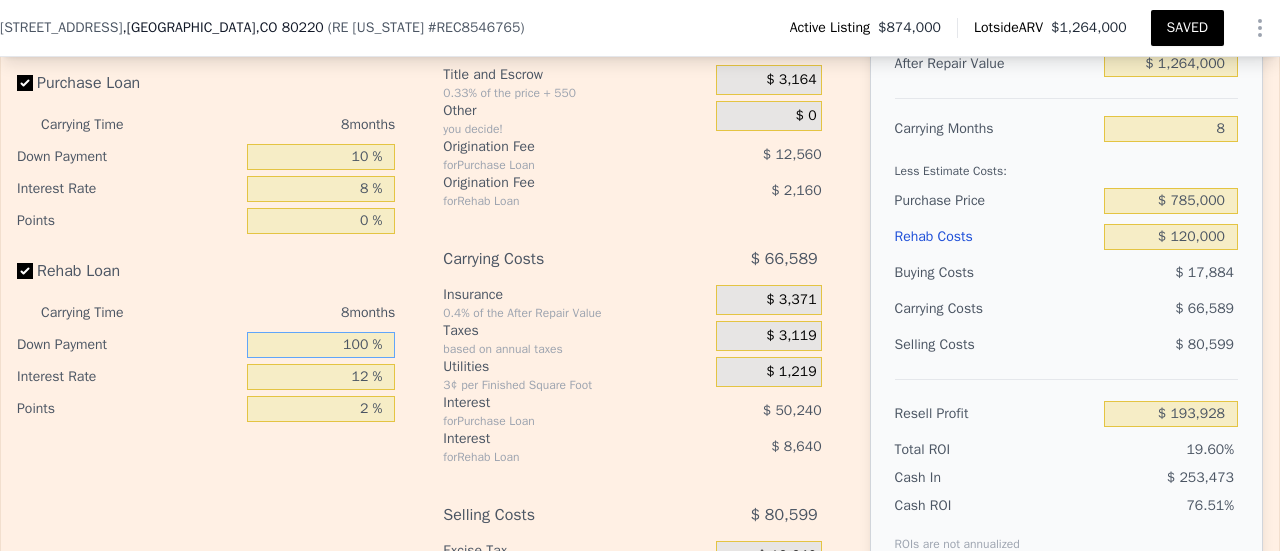 type on "$ 204,728" 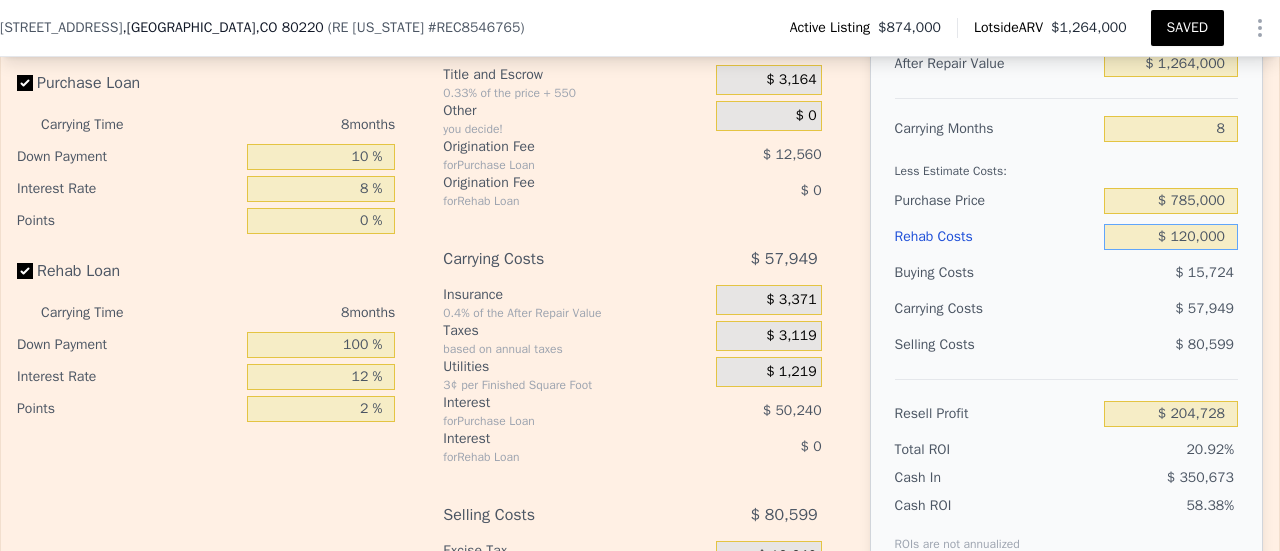 click on "$ 120,000" at bounding box center [1171, 237] 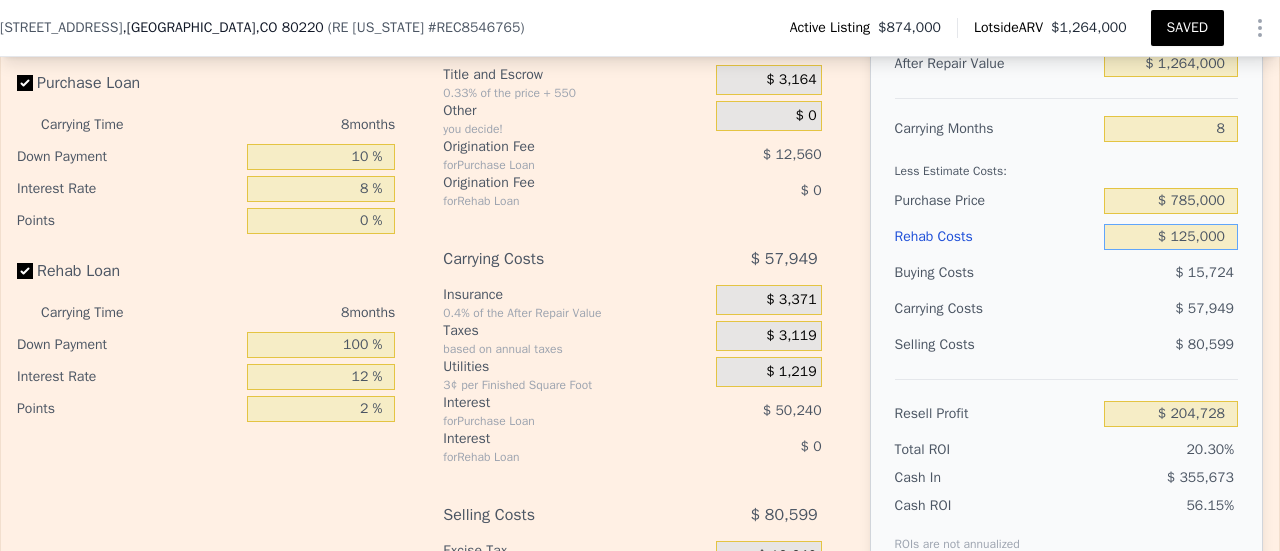 type on "$ 199,728" 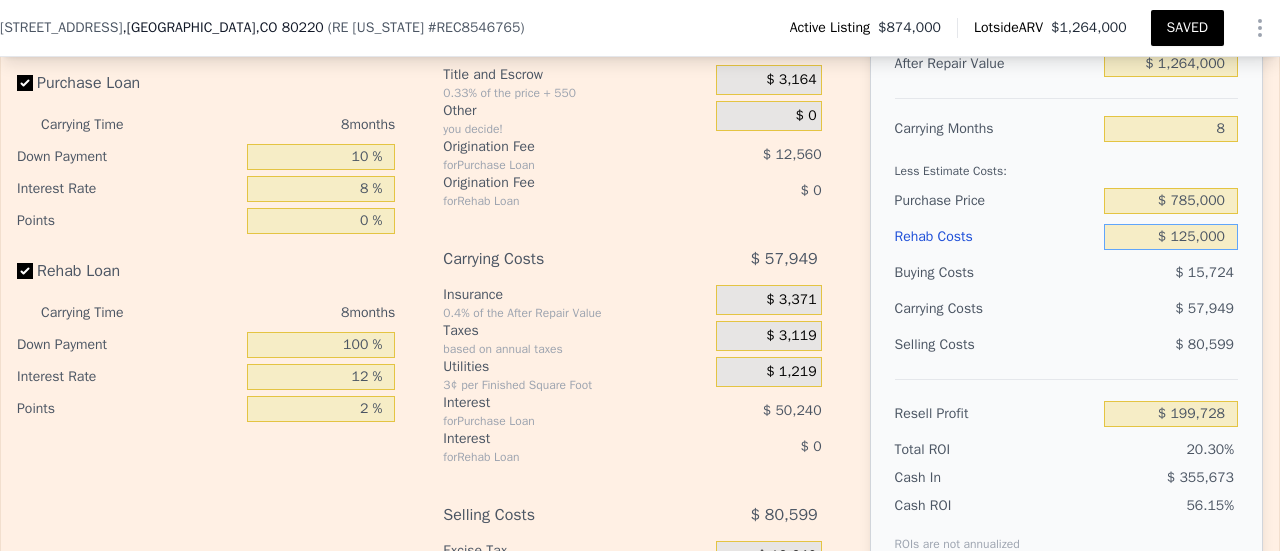 type on "$ 125,000" 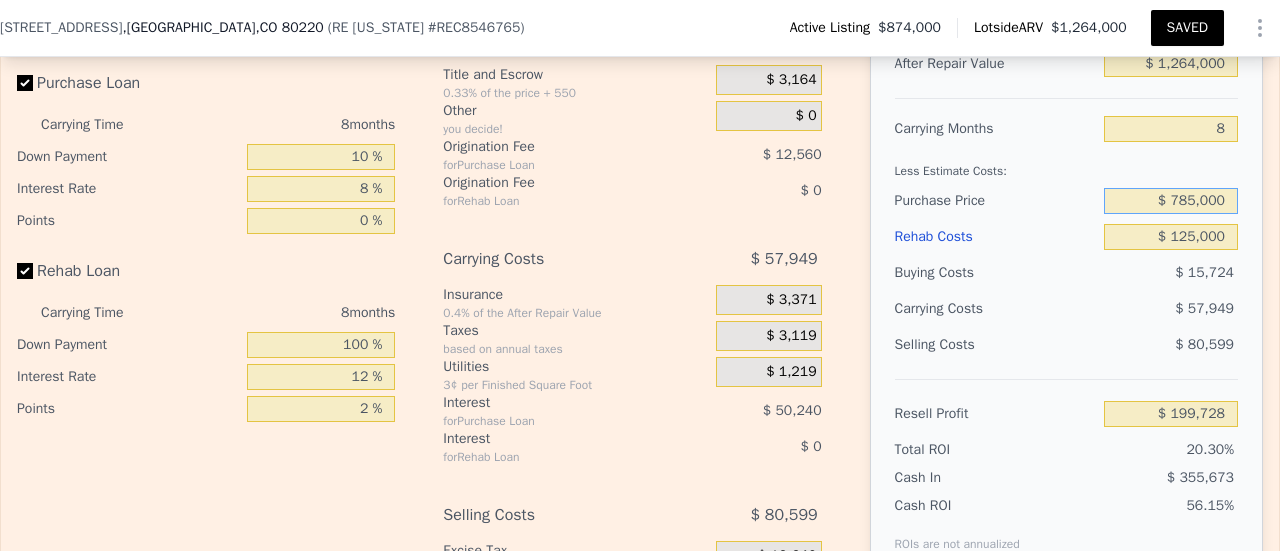 click on "$ 785,000" at bounding box center (1171, 201) 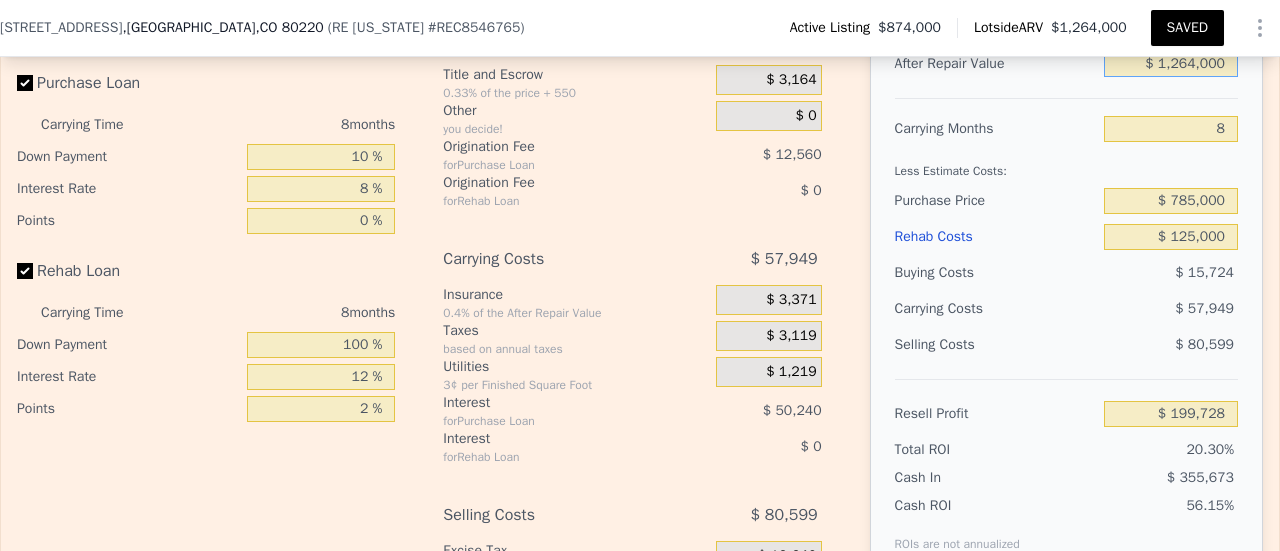 click on "$ 1,264,000" at bounding box center (1171, 64) 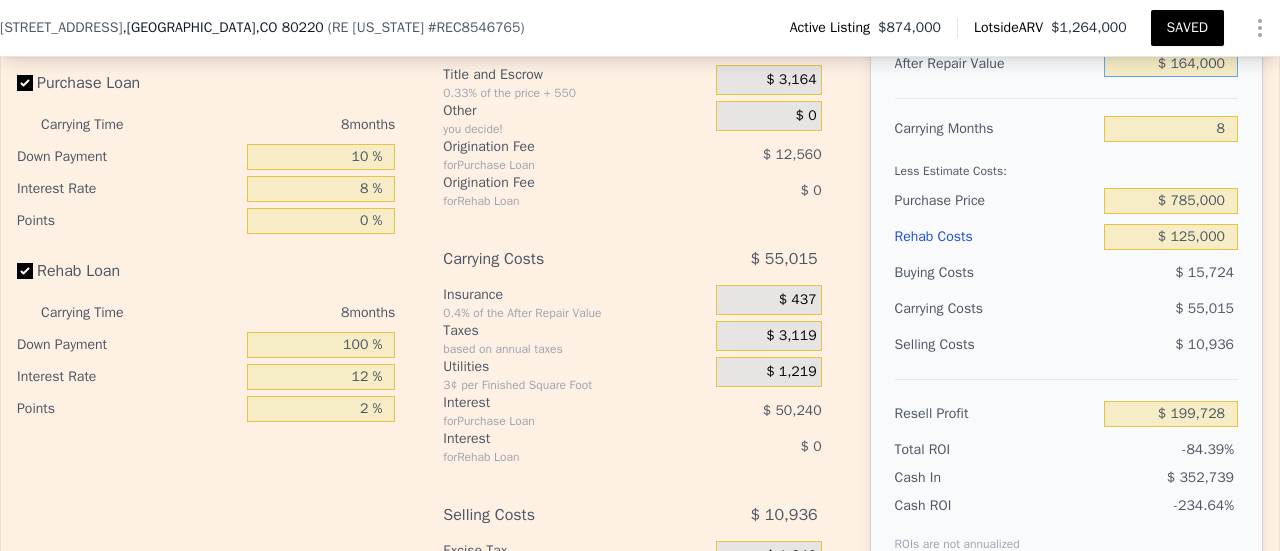 type on "-$ 827,675" 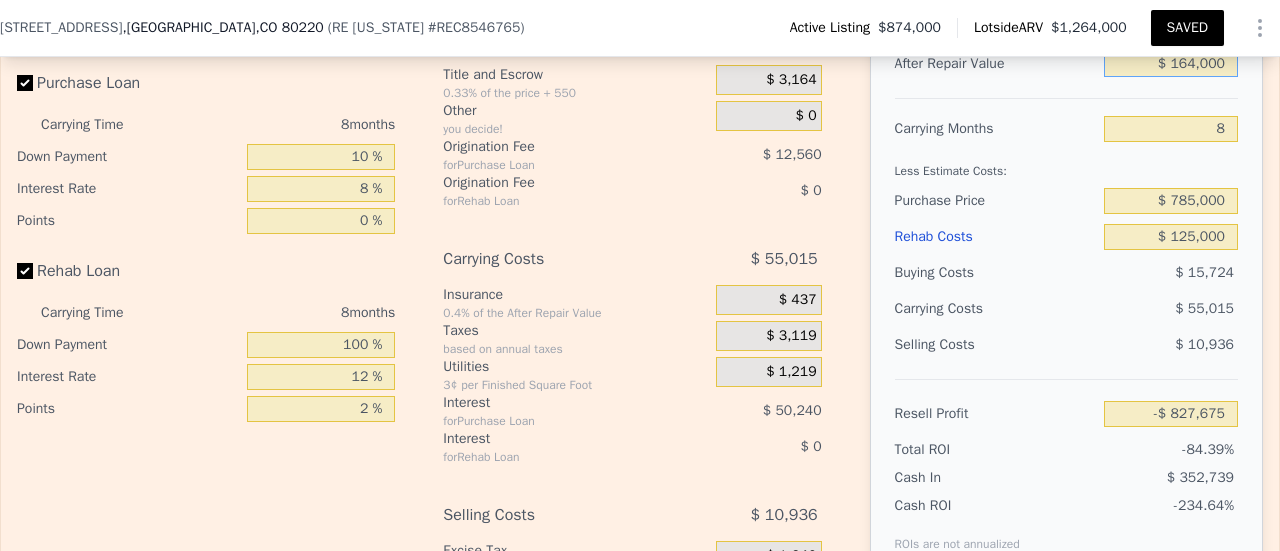 type on "$ 1,164,000" 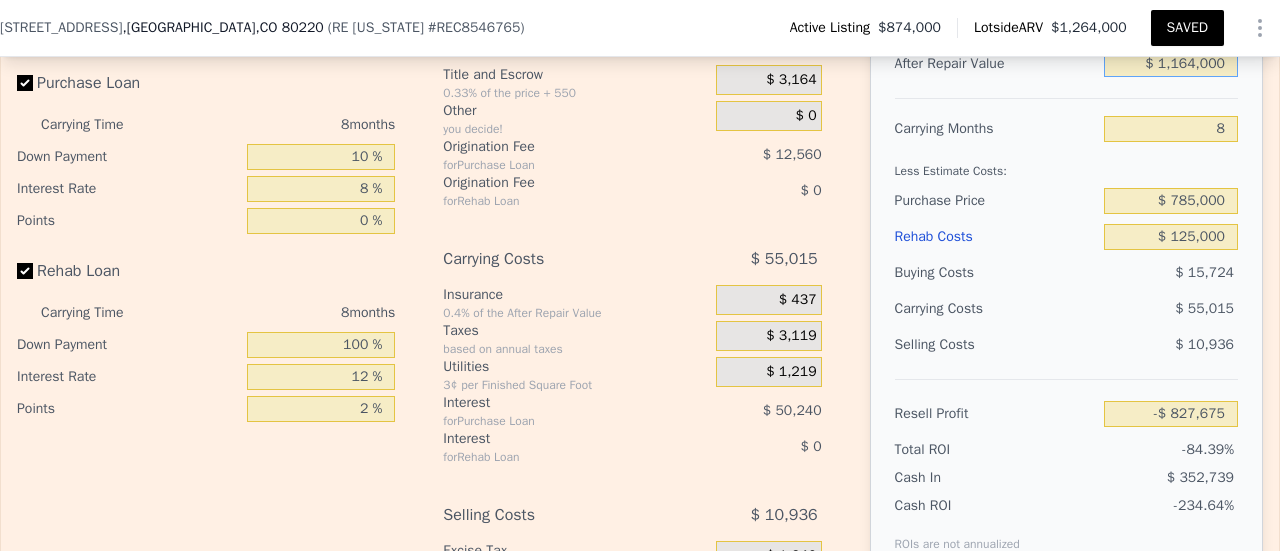 type on "$ 106,328" 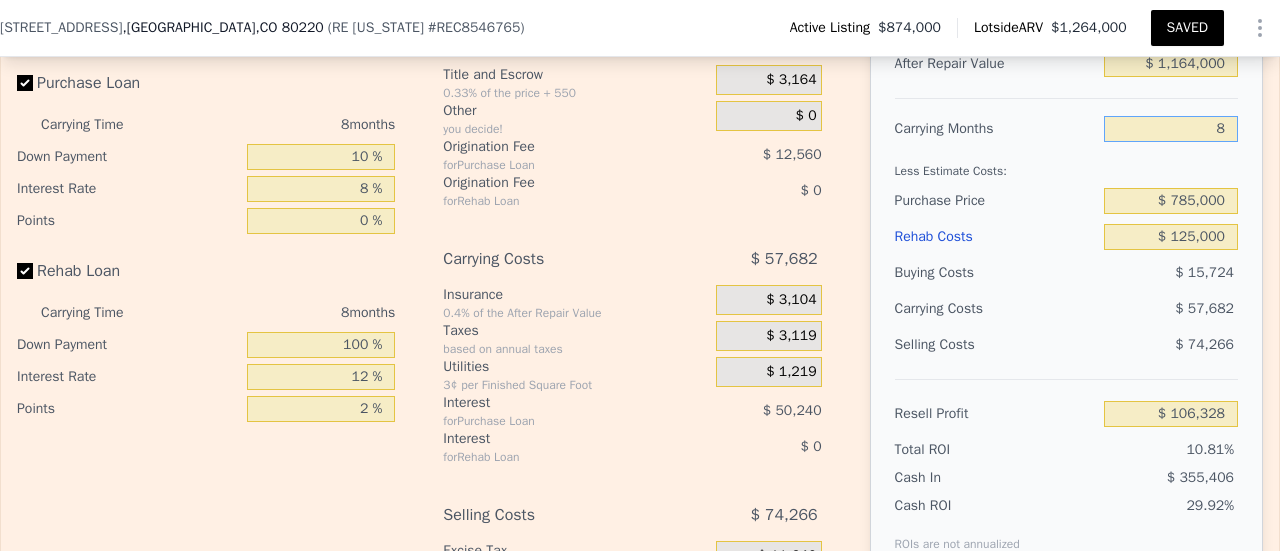 click on "8" at bounding box center (1171, 129) 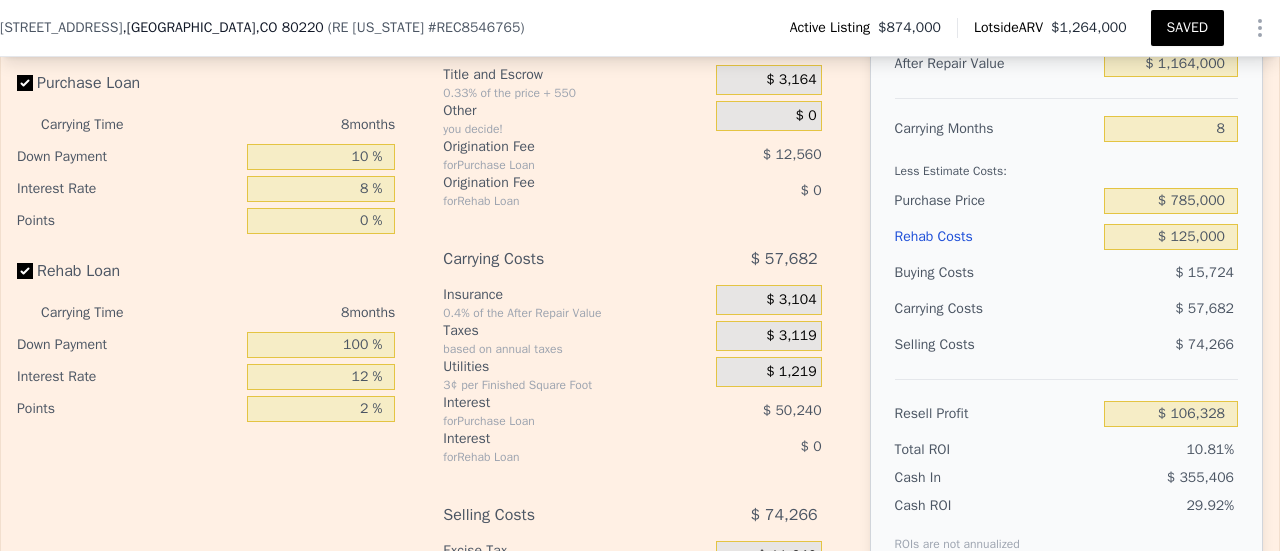 click 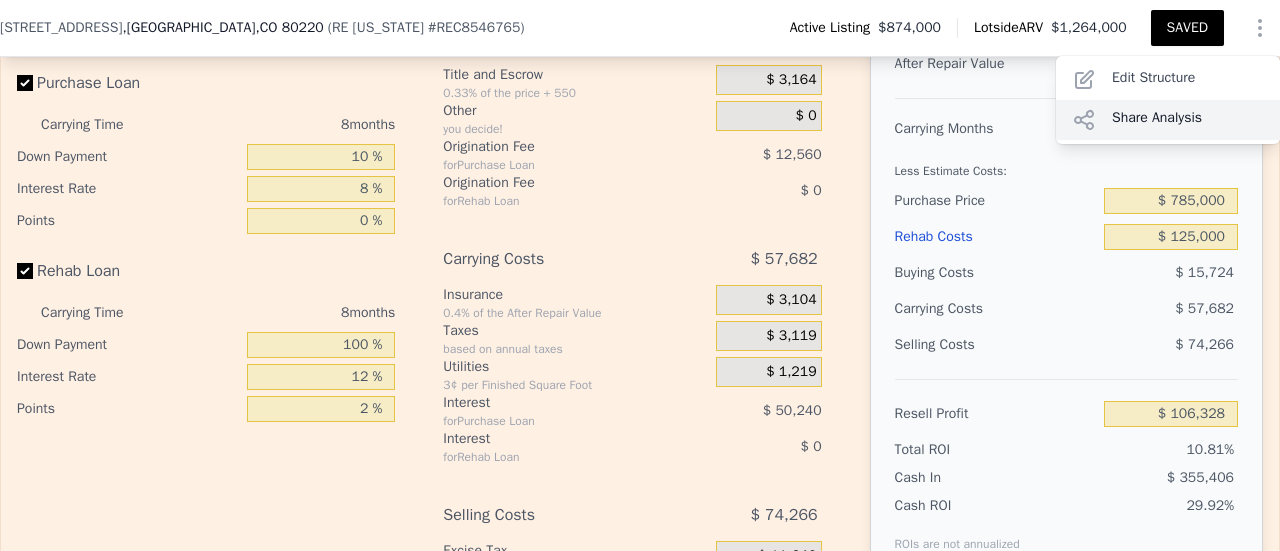 click on "Share Analysis" at bounding box center [1168, 120] 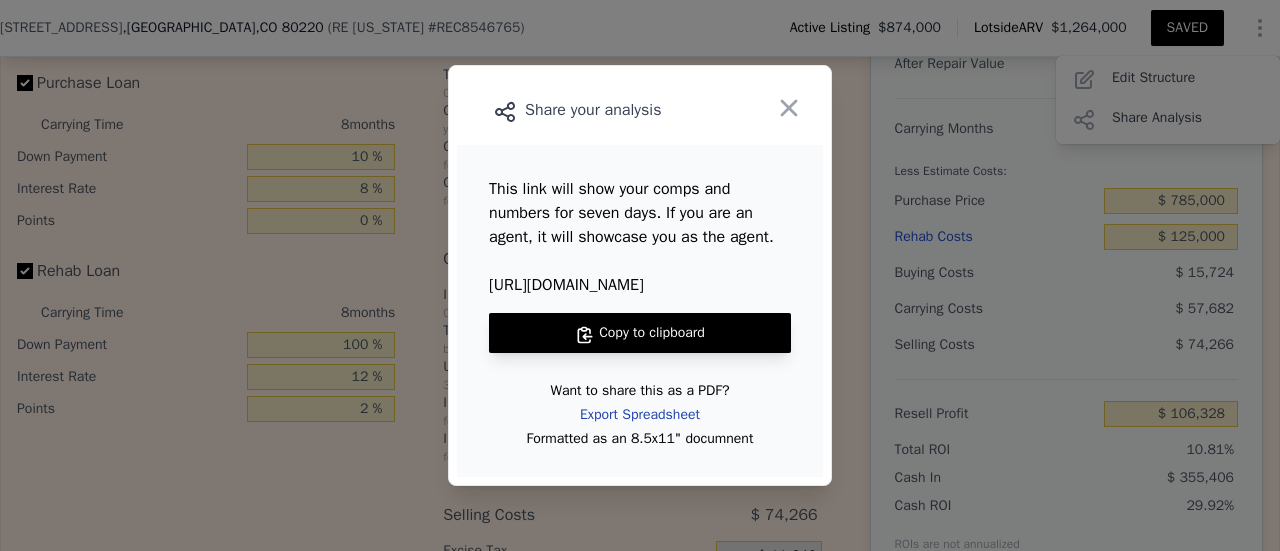 click on "Export Spreadsheet" at bounding box center (640, 415) 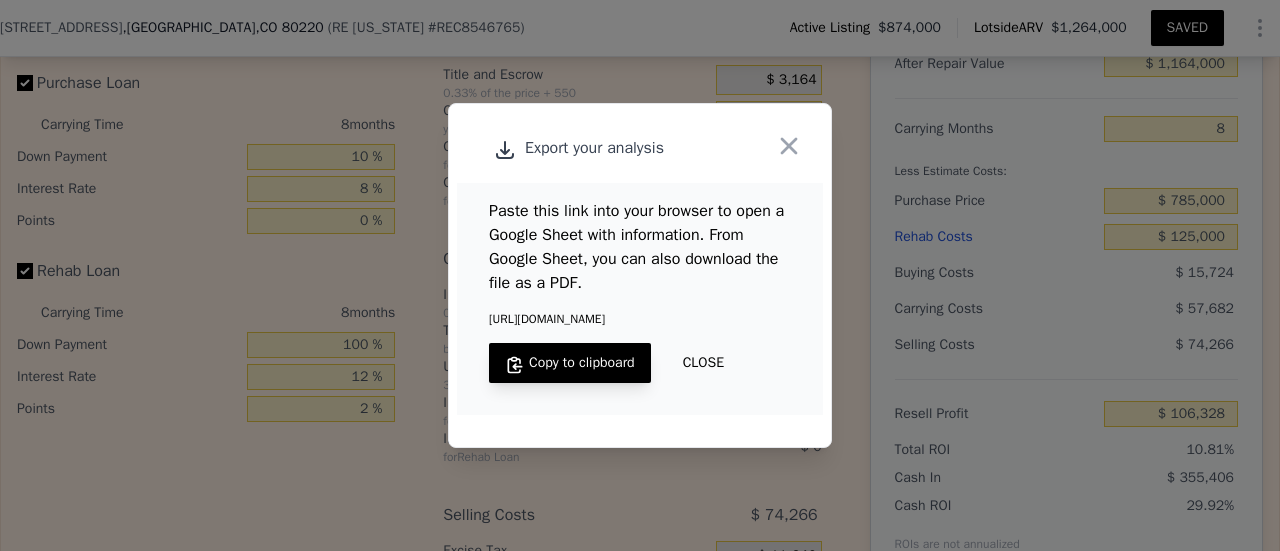 click on "Copy to clipboard" at bounding box center (570, 363) 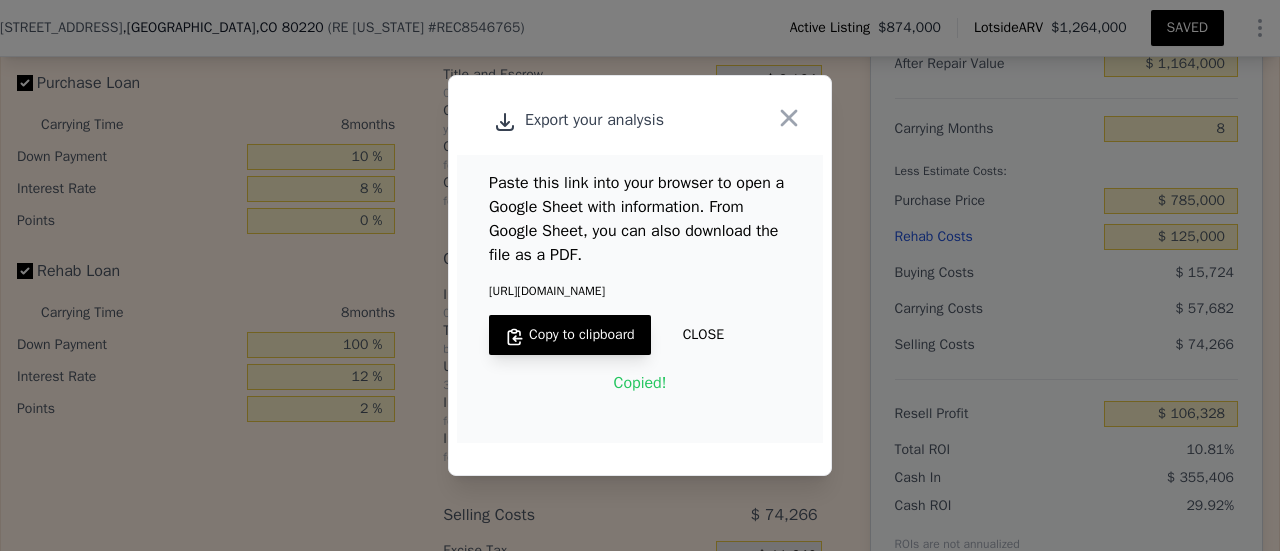 click on "CLOSE" at bounding box center (703, 335) 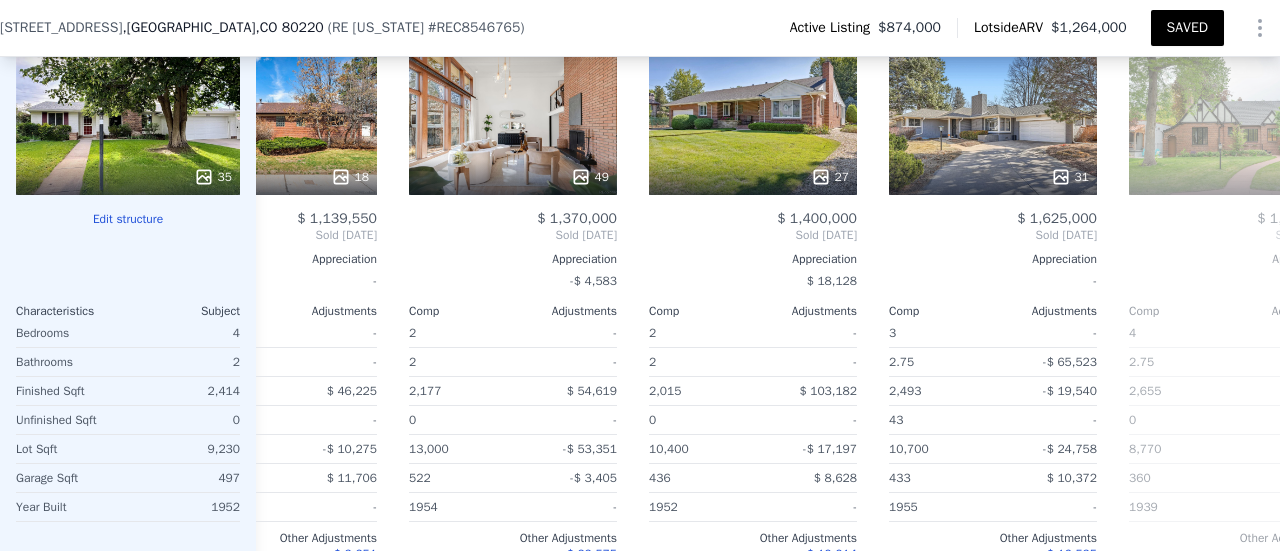 scroll, scrollTop: 2540, scrollLeft: 0, axis: vertical 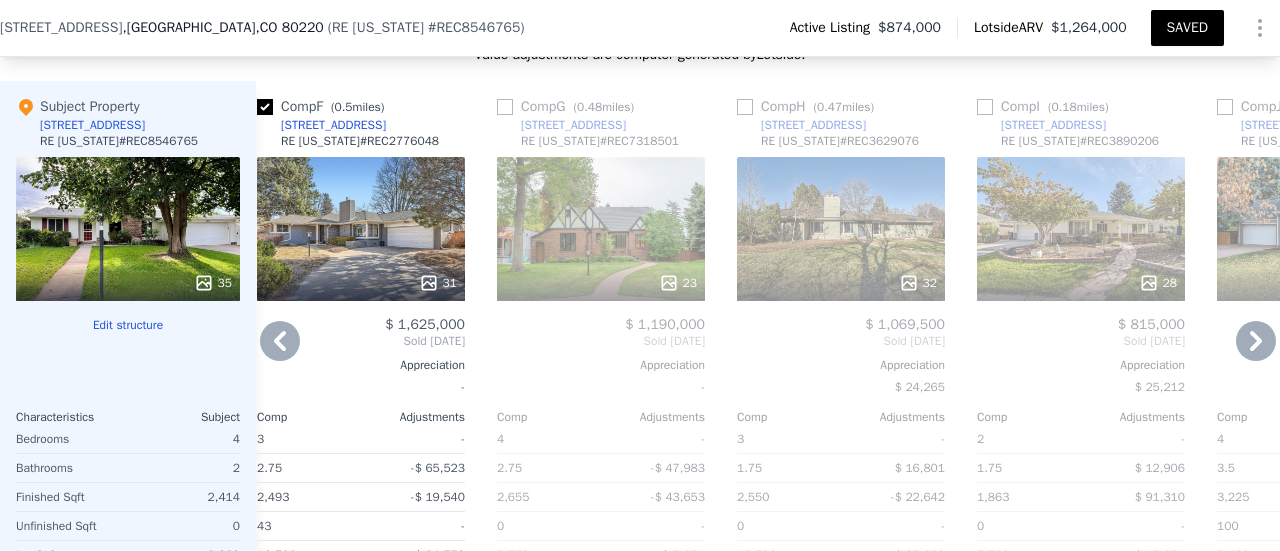 click at bounding box center [985, 107] 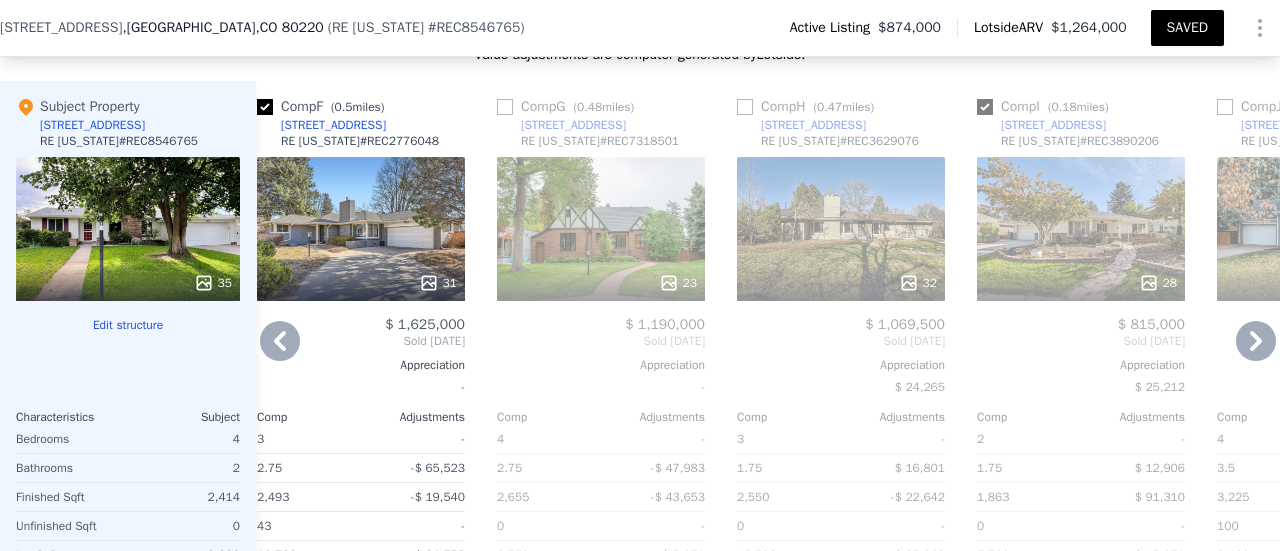 checkbox on "true" 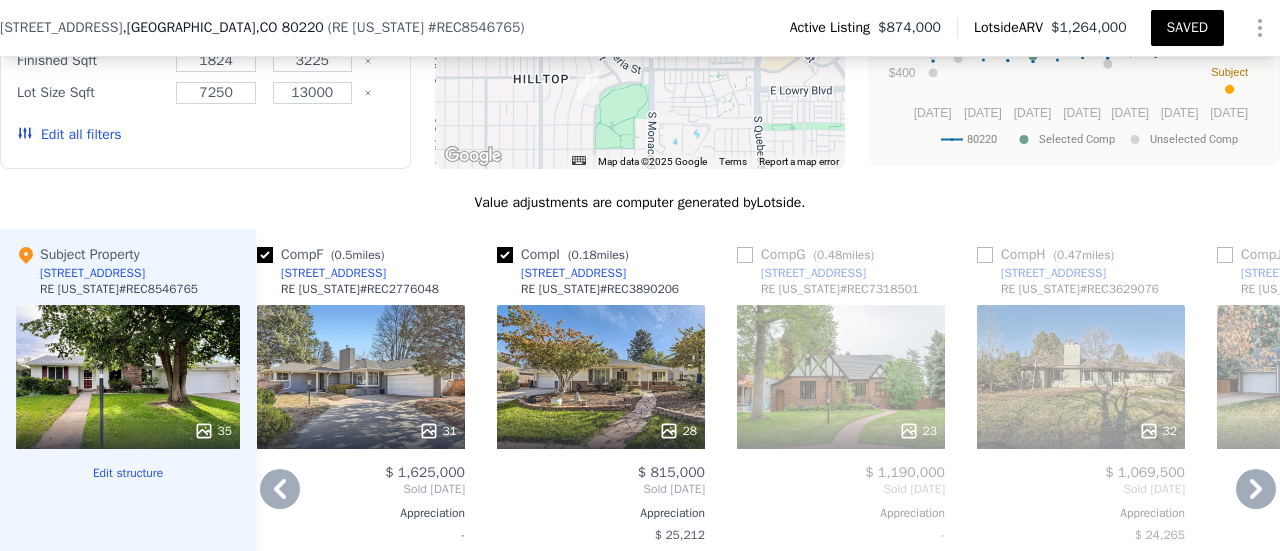 scroll, scrollTop: 2312, scrollLeft: 0, axis: vertical 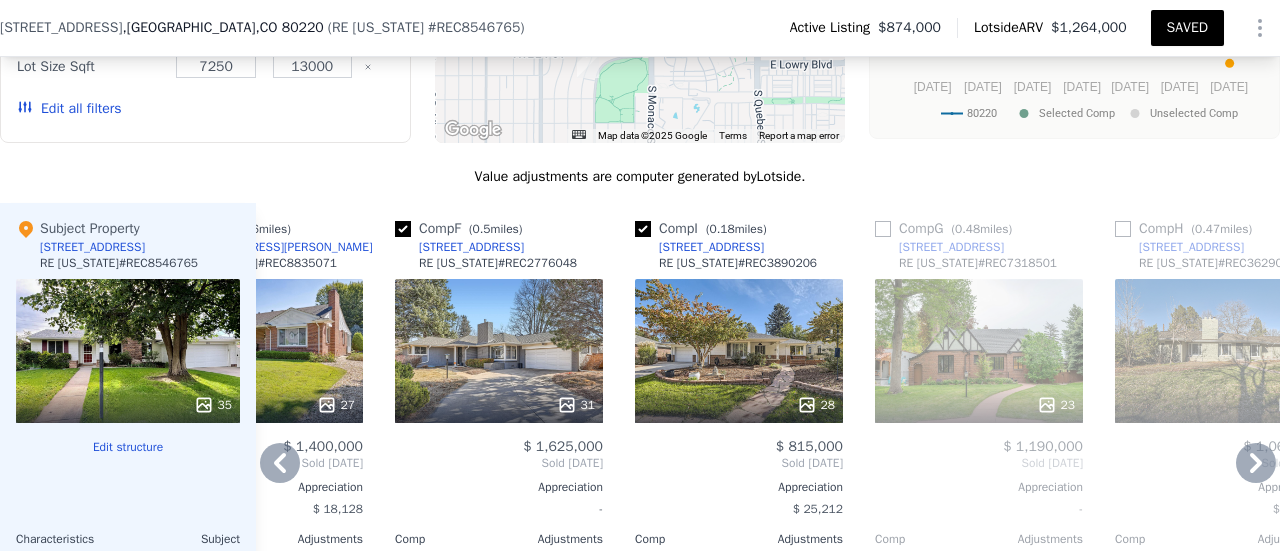 click at bounding box center [403, 229] 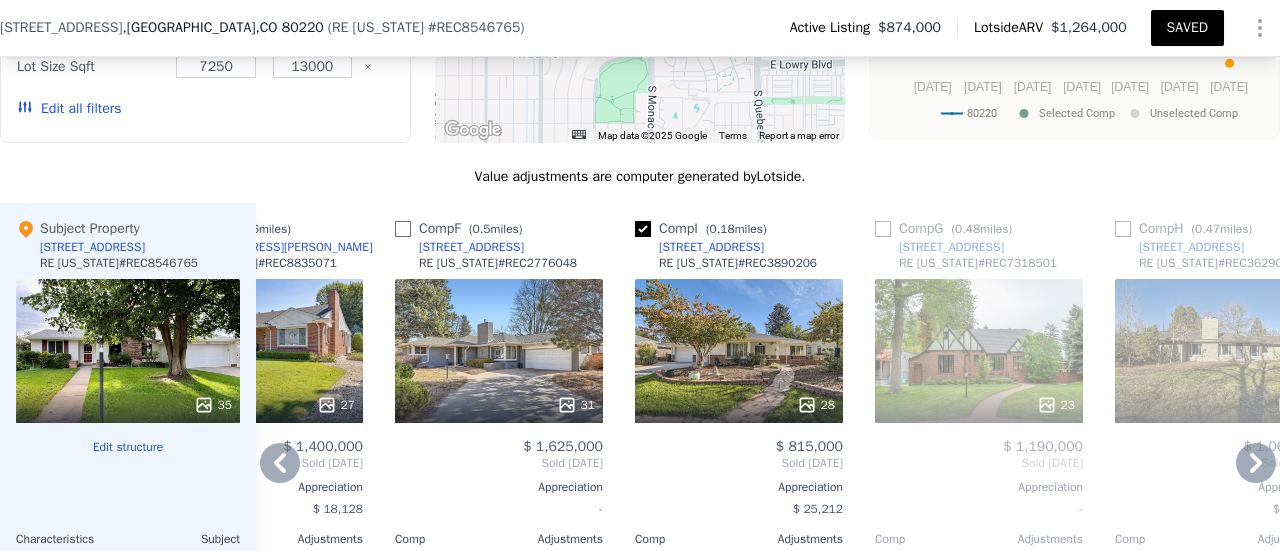 checkbox on "false" 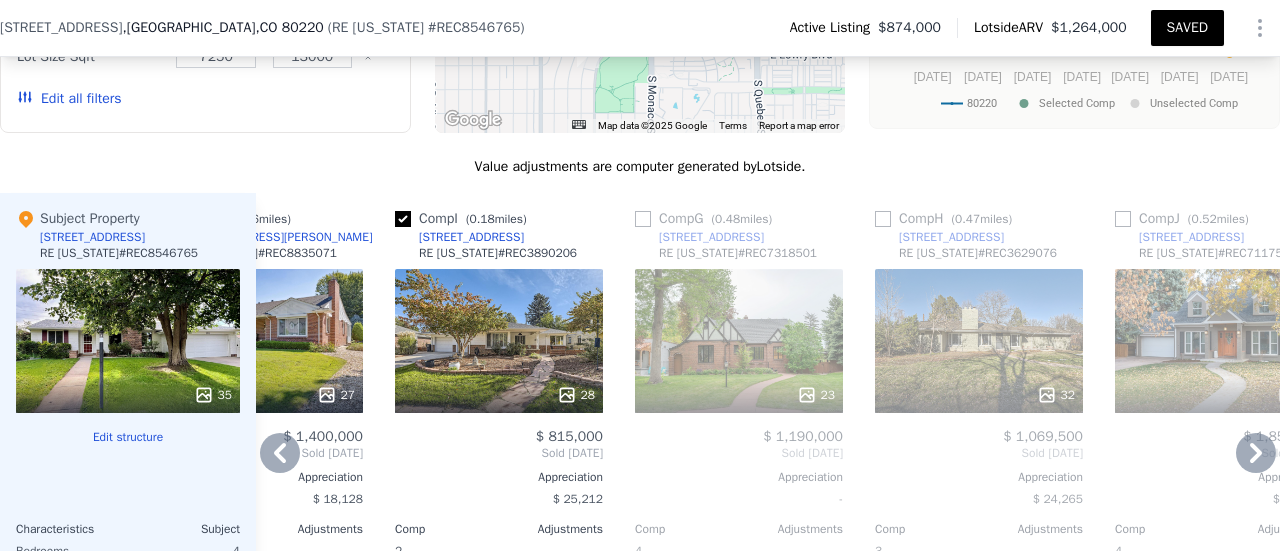 scroll, scrollTop: 2330, scrollLeft: 0, axis: vertical 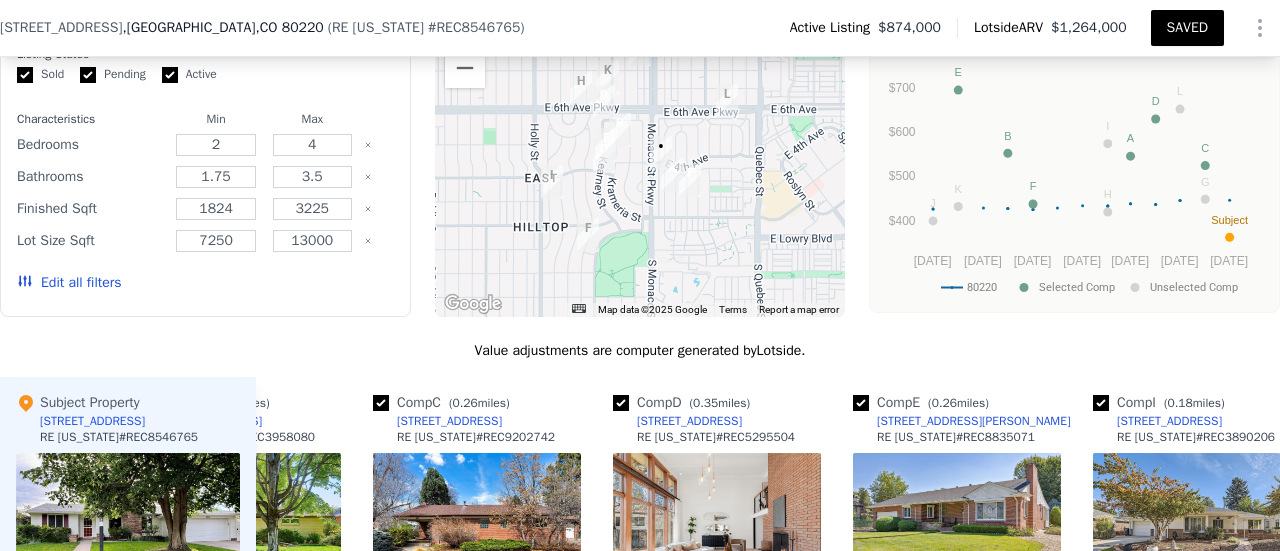 click at bounding box center (621, 403) 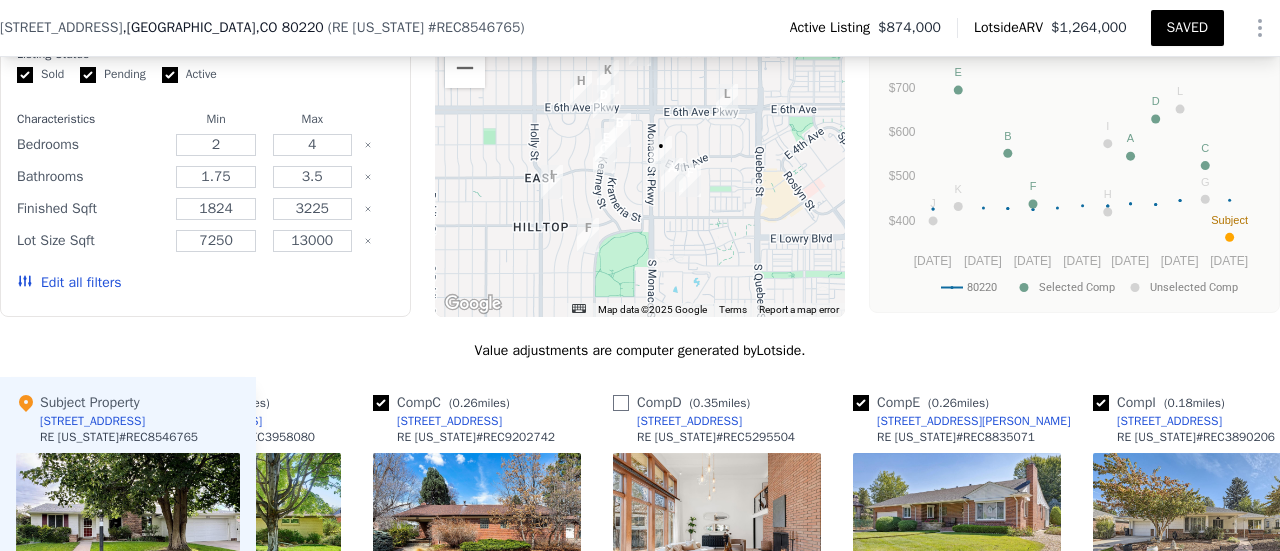 checkbox on "false" 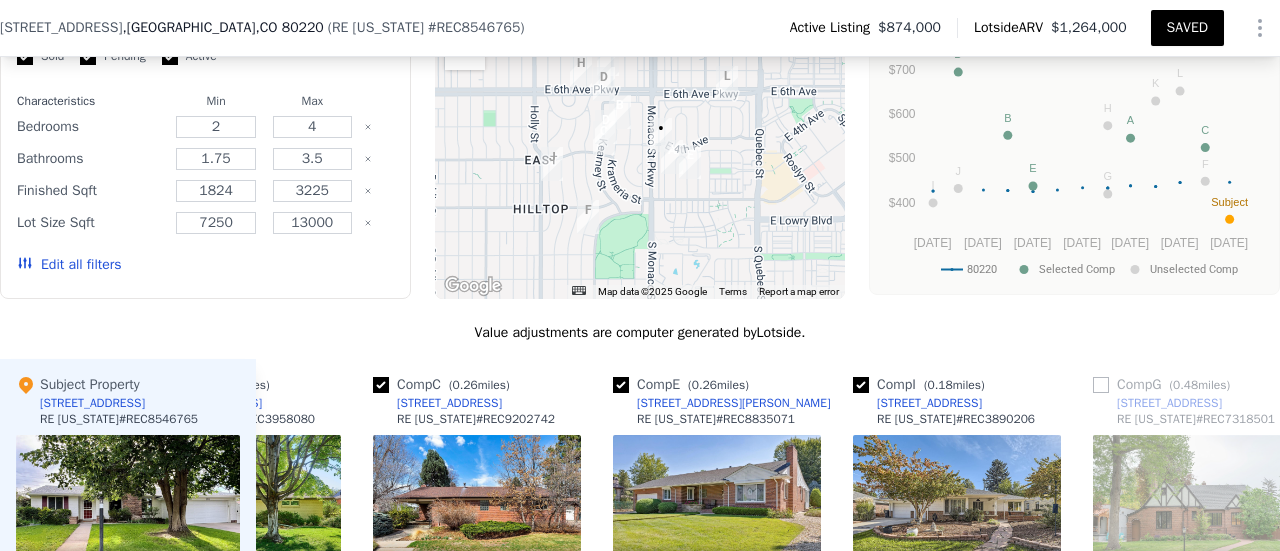 scroll, scrollTop: 2162, scrollLeft: 0, axis: vertical 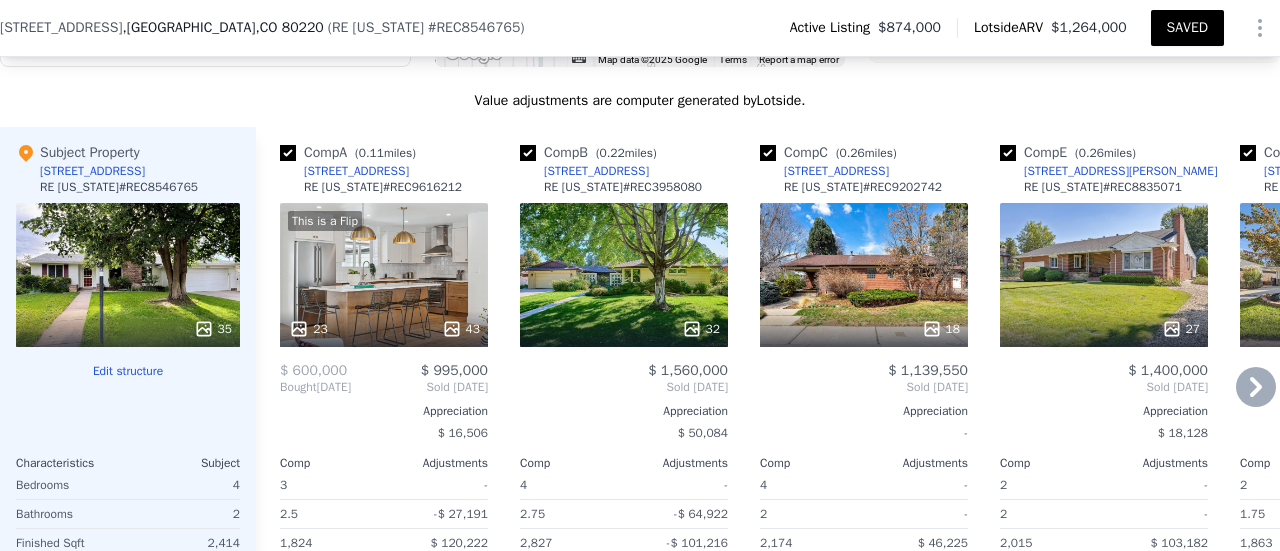 click at bounding box center (528, 153) 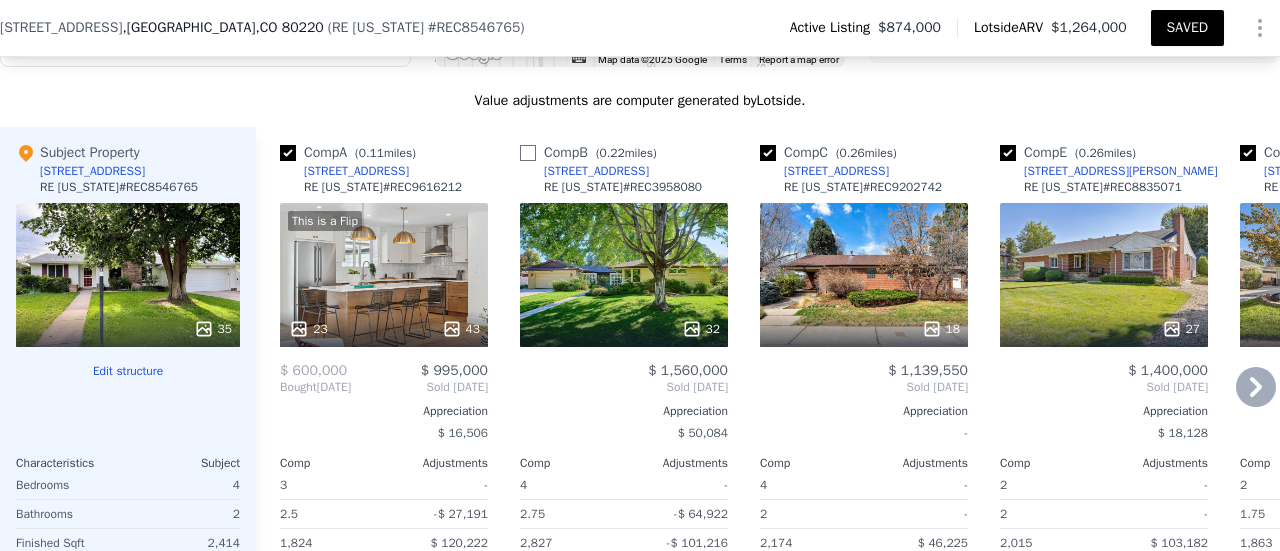 checkbox on "false" 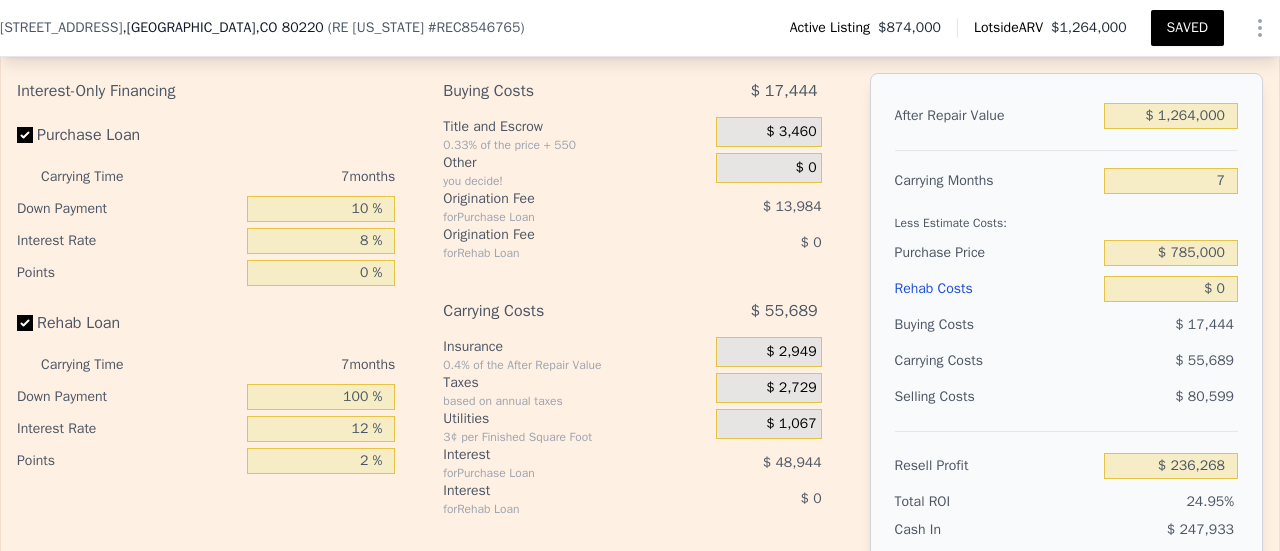 scroll, scrollTop: 3428, scrollLeft: 0, axis: vertical 